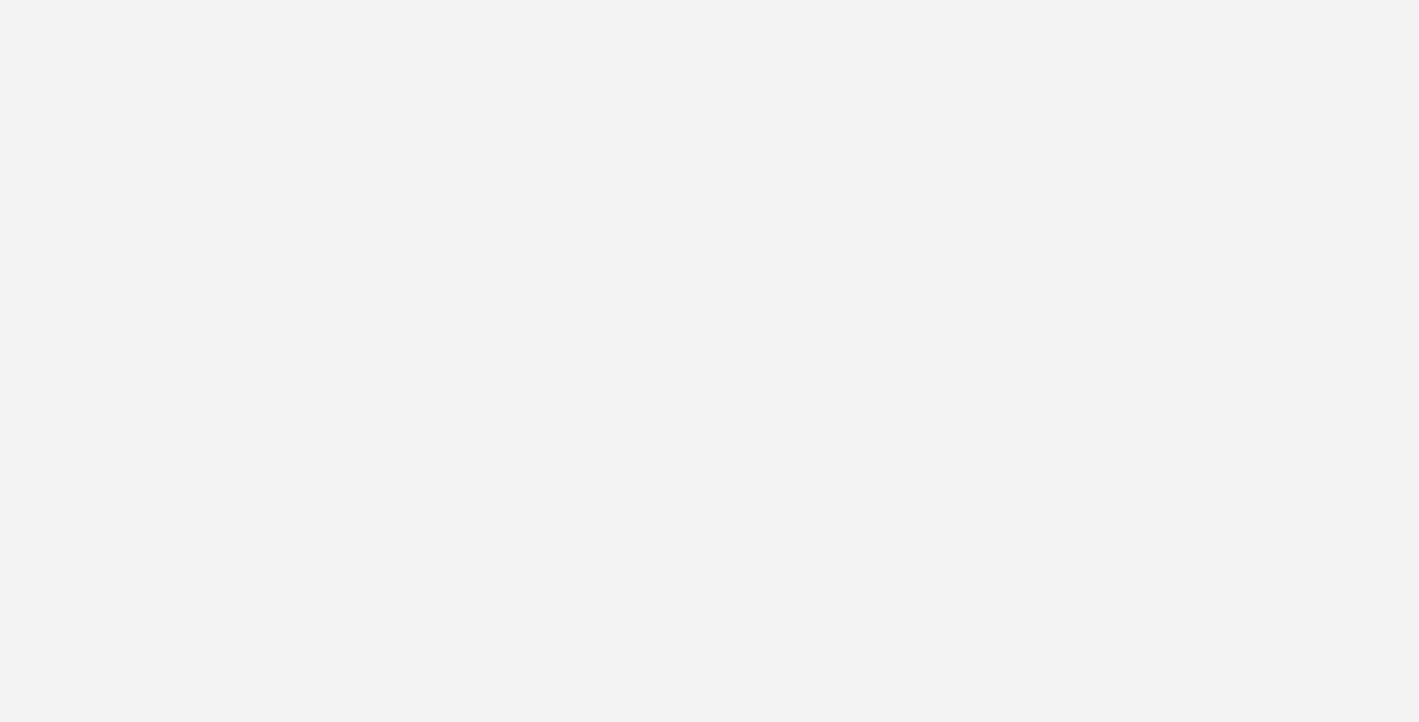 scroll, scrollTop: 0, scrollLeft: 0, axis: both 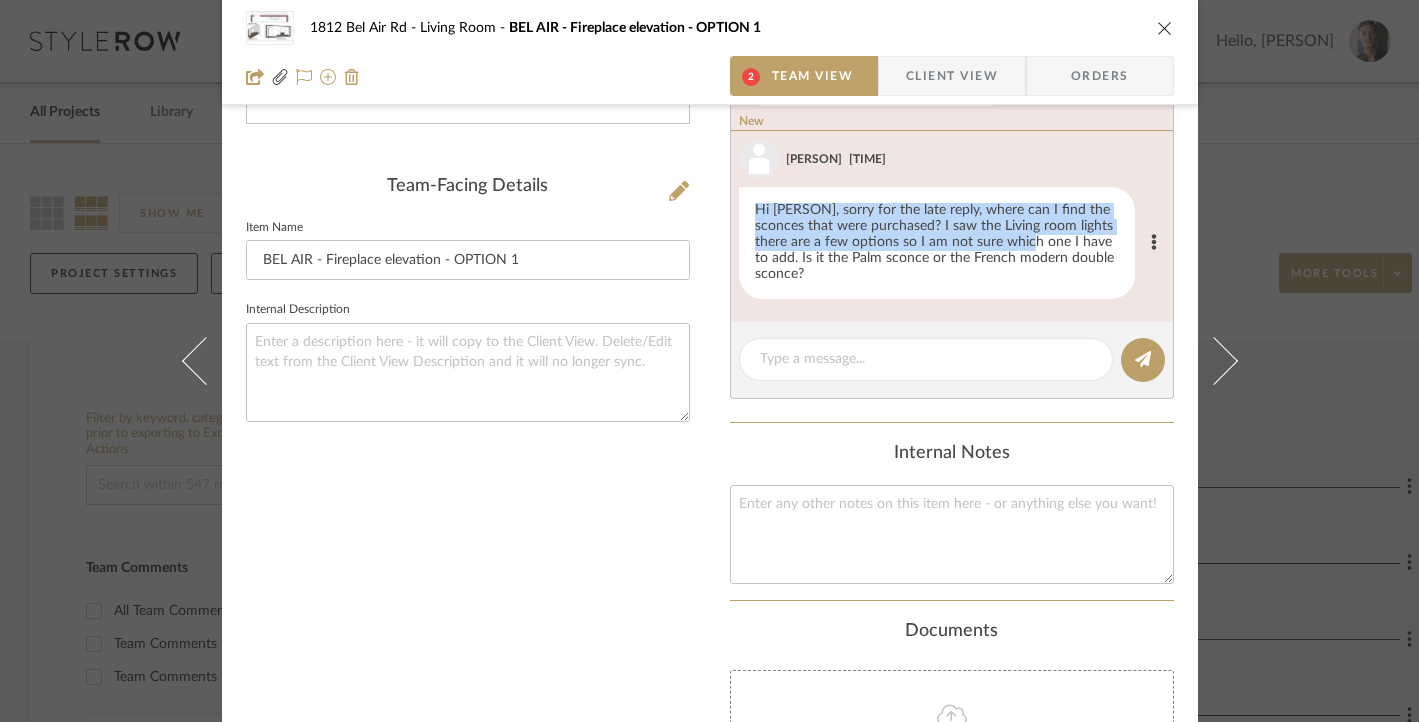 drag, startPoint x: 748, startPoint y: 211, endPoint x: 1032, endPoint y: 235, distance: 285.01227 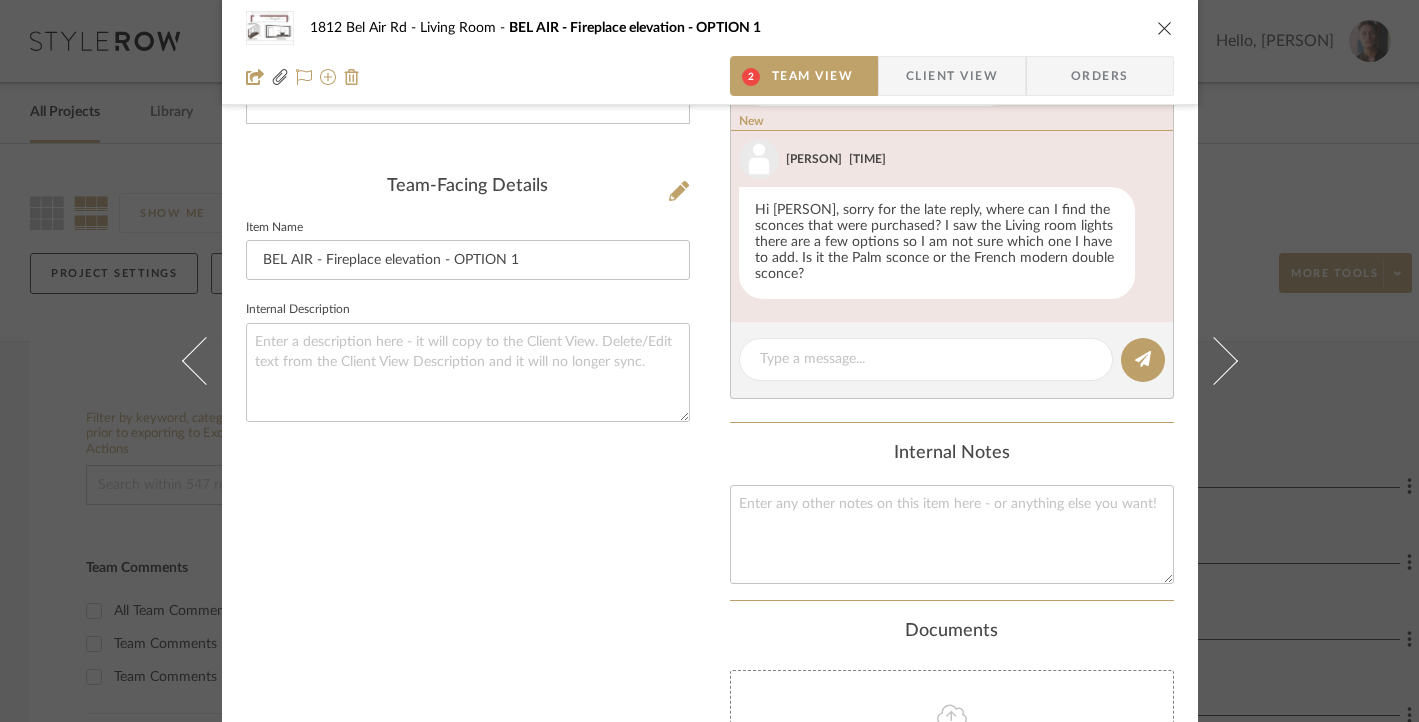 click on "[ADDRESS] Living Room [ADDRESS] - Fireplace elevation - OPTION 1 2 Team View Client View Orders FIREPLACE OPTION 1.pdf Team-Facing Details Item Name [ADDRESS] - Fireplace elevation - OPTION 1 Internal Description Content here copies to Client View - confirm visibility there. Show in Client Dashboard Team Status on [DATE] [DATE] Approved Tasks / To-Dos / team Messaging [DATE] [PERSON] 10:40 AM Fireplace 1A approved by Henry [DATE] [PERSON] 9:14 AM [FIRST]- can you please update these so it shows the sconces that were purchased? Thanks New [PERSON] New 11:46 AM Hi [PERSON], sure I'll update you soon. New [PERSON] New 11:19 PM Hi [PERSON], sorry for the late reply, where can I find the sconces that were purchased? I saw the Living room lights there are a few options so I am not sure which one I have to add. Is it the Palm sconce or the French modern double sconce? Internal Notes Documents Choose a file or drag it here." at bounding box center [709, 361] 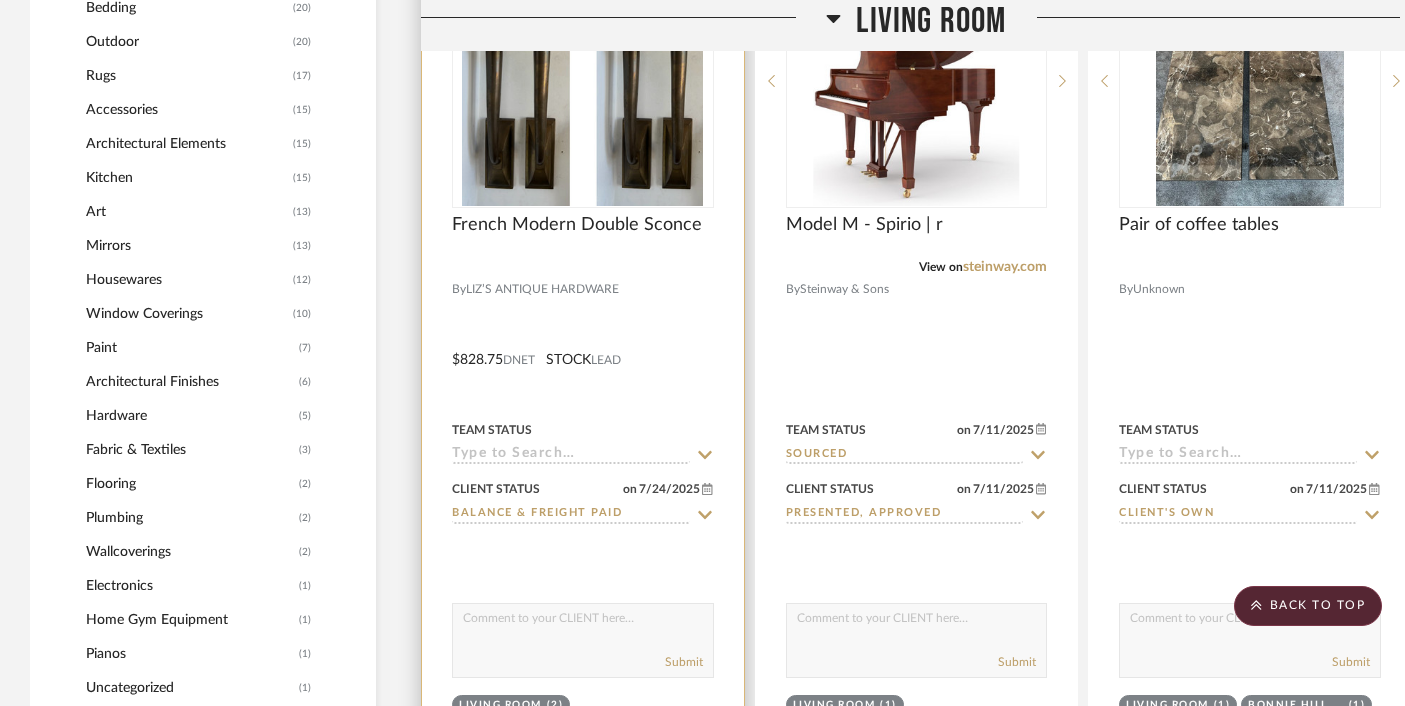 scroll, scrollTop: 1964, scrollLeft: 0, axis: vertical 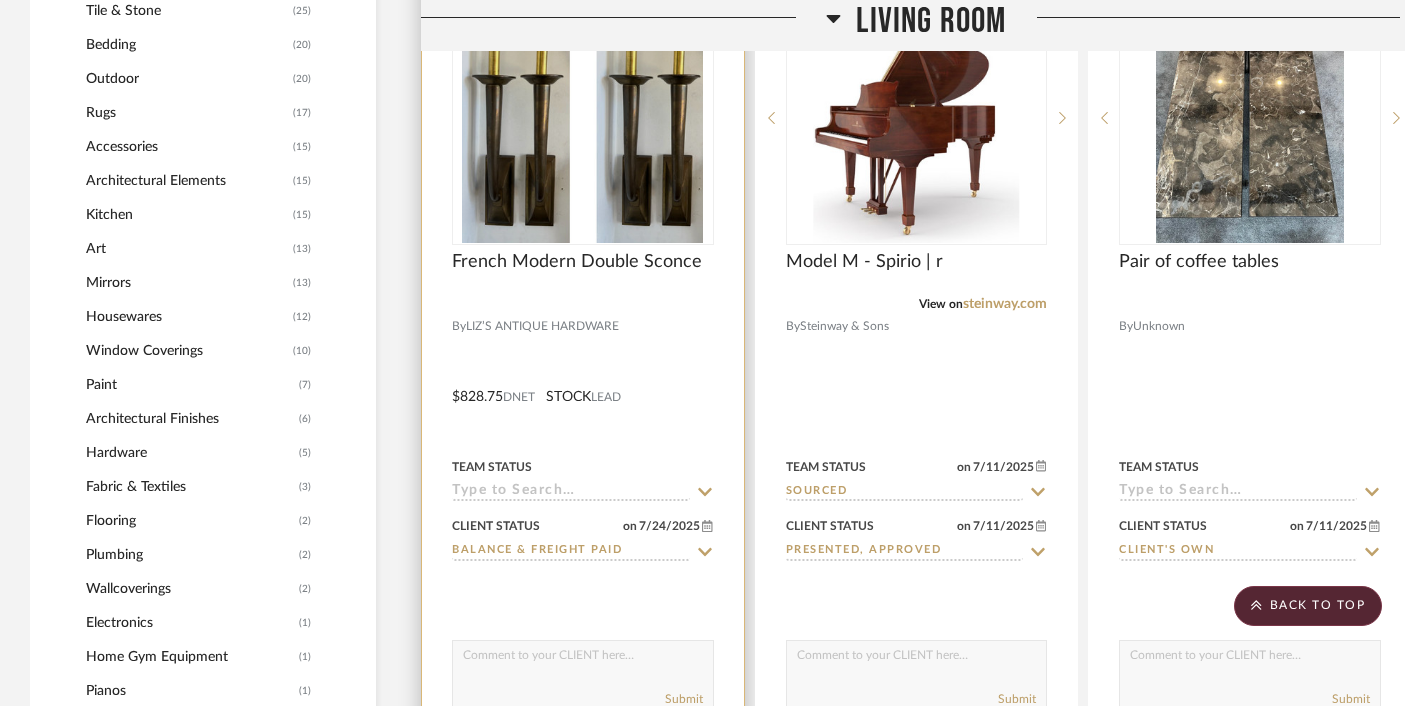 click at bounding box center (583, 660) 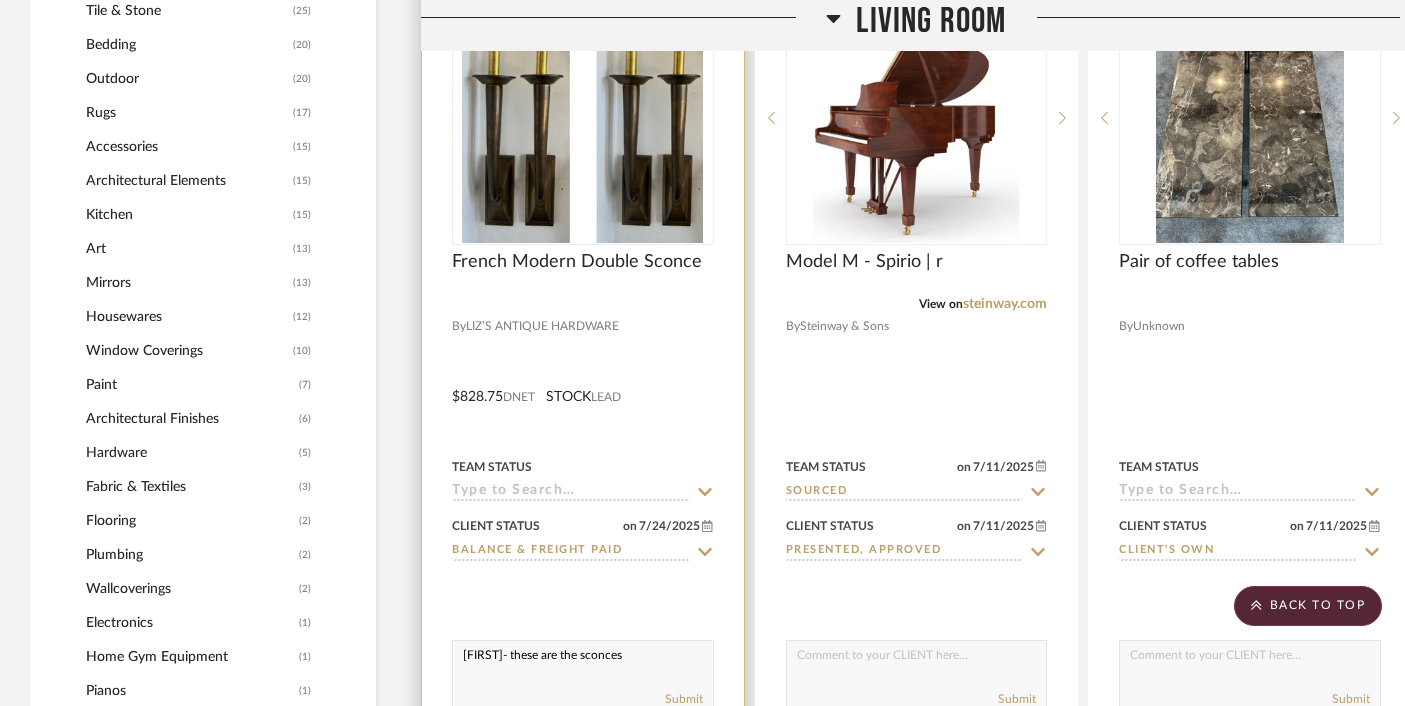 type on "[FIRST]- these are the sconces" 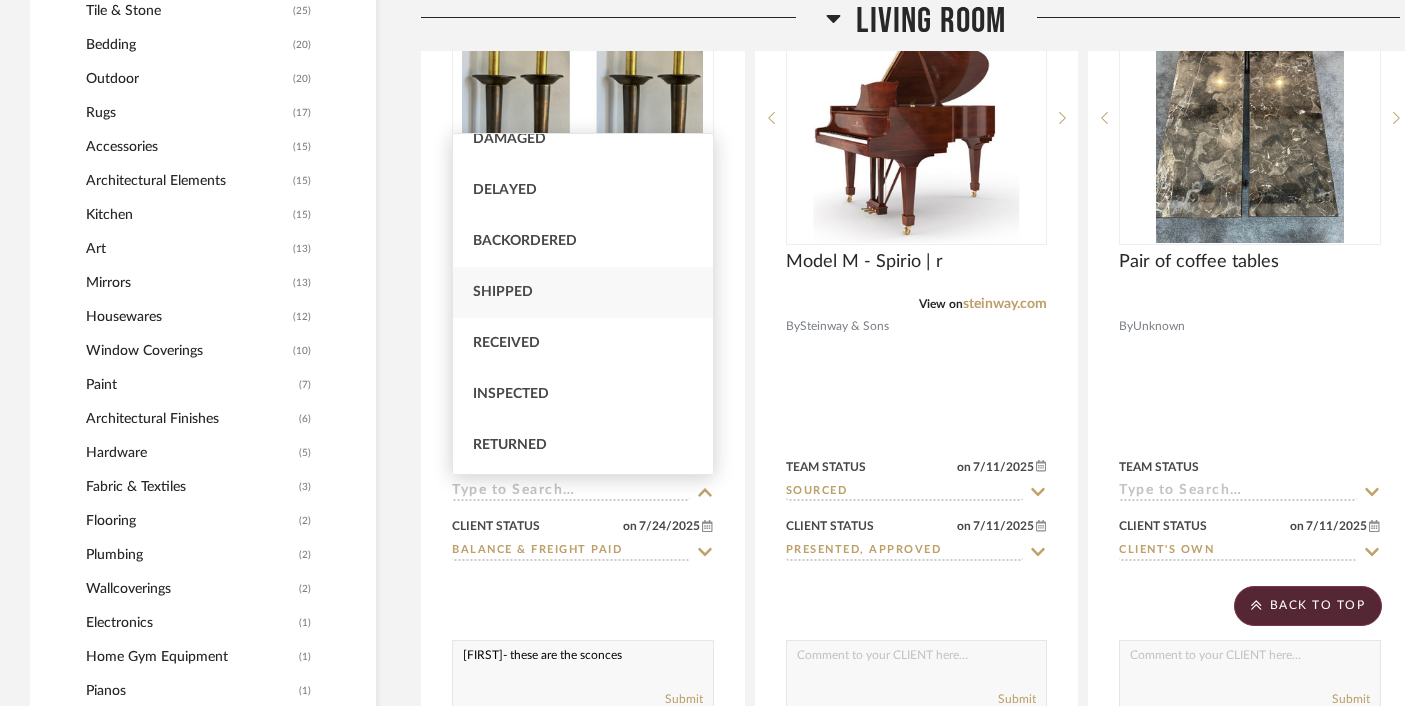 scroll, scrollTop: 169, scrollLeft: 0, axis: vertical 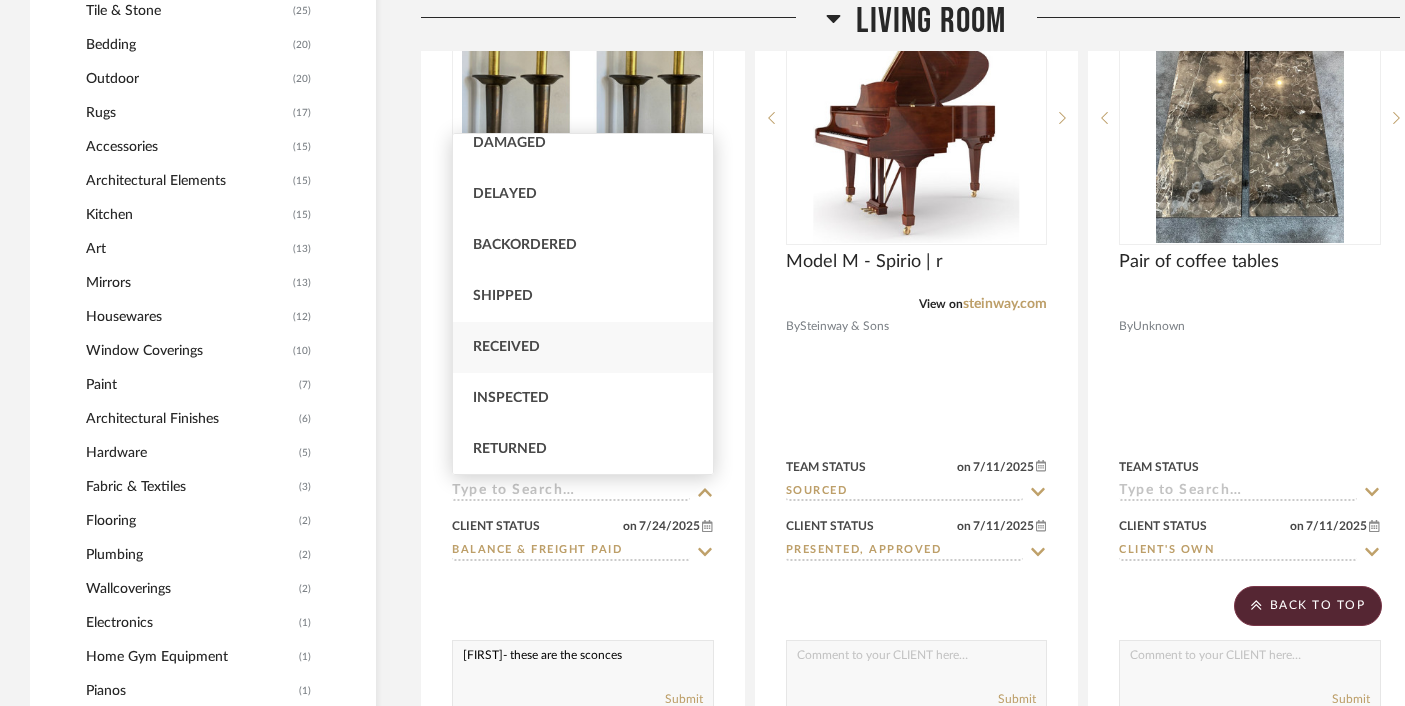 click on "Received" at bounding box center (583, 347) 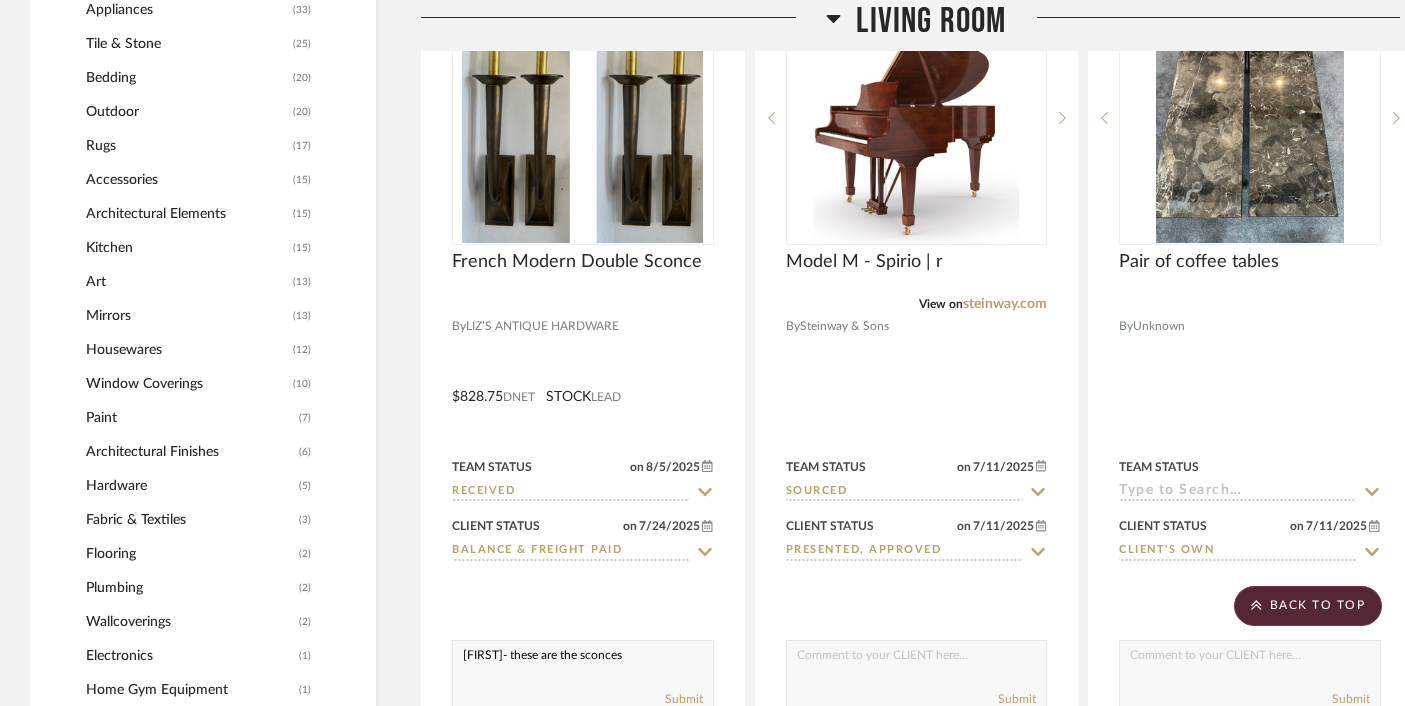 scroll, scrollTop: 2270, scrollLeft: 0, axis: vertical 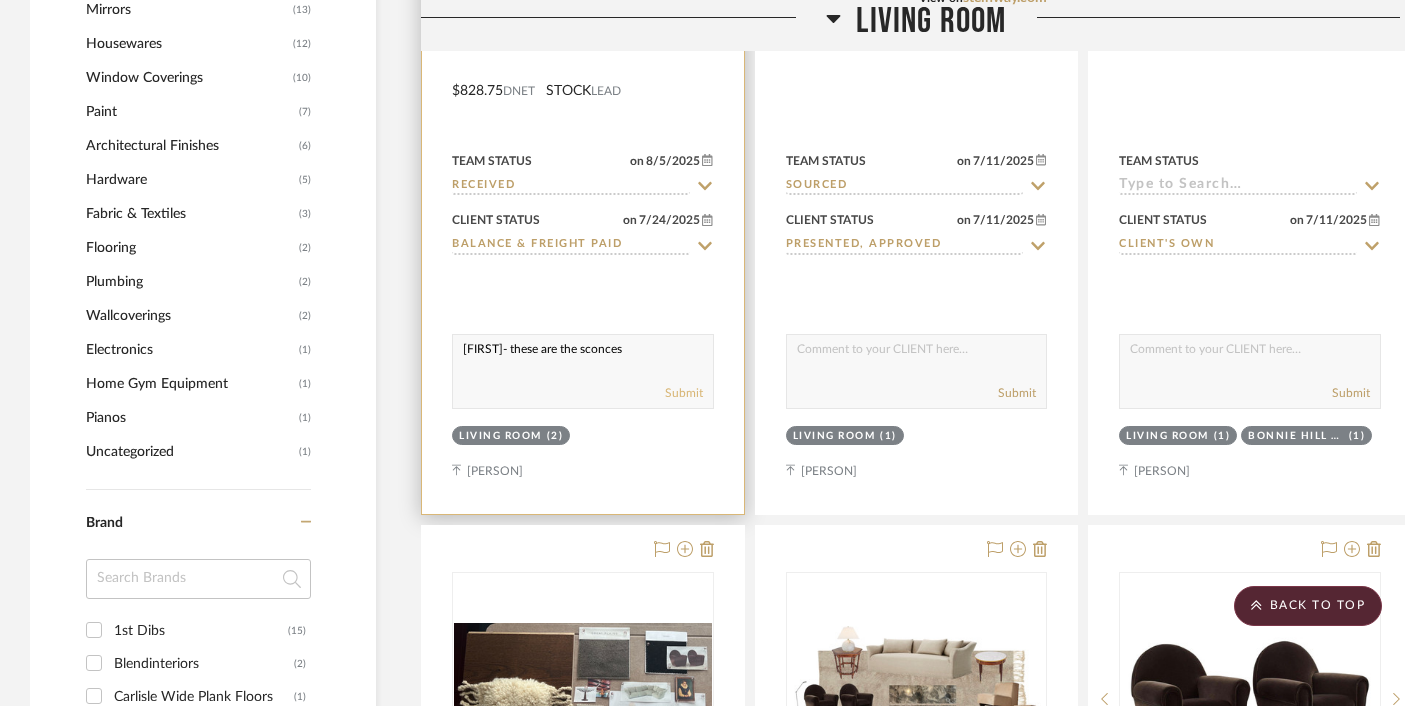 click on "Submit" at bounding box center (684, 393) 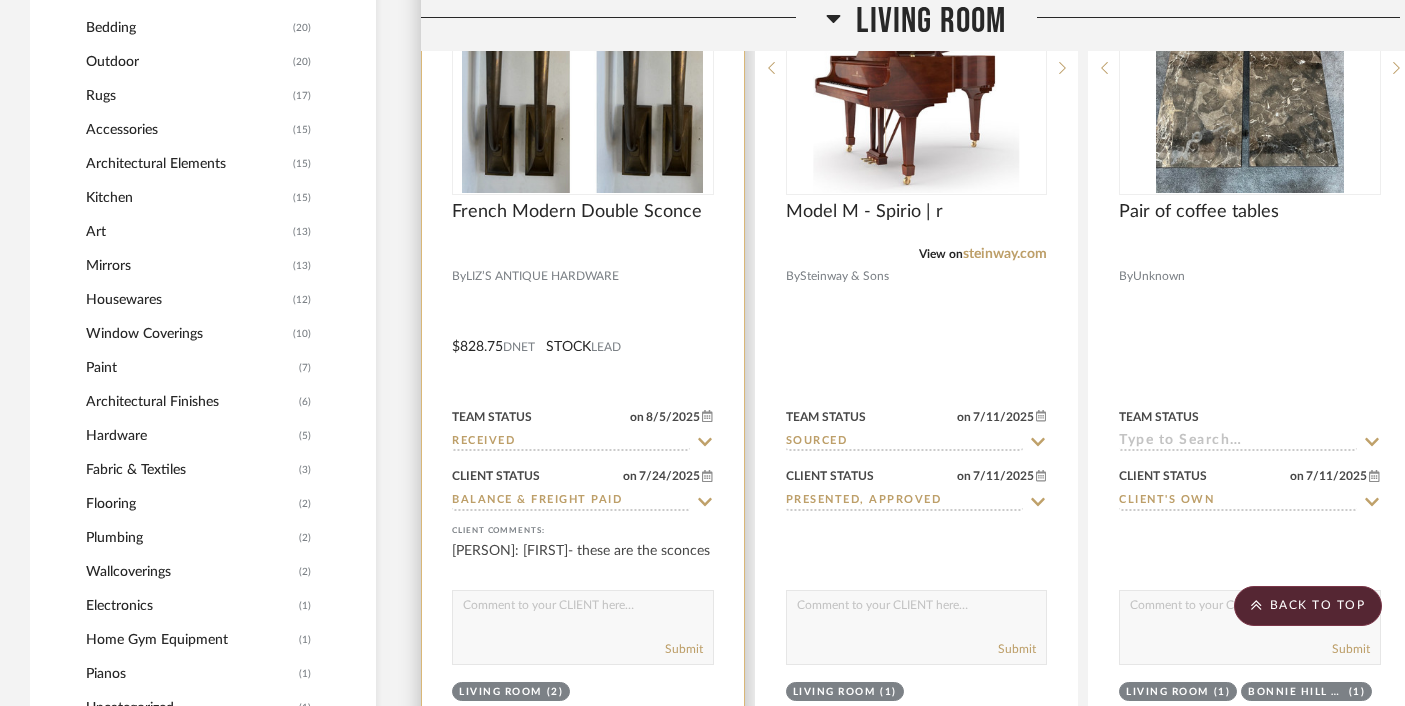 scroll, scrollTop: 2015, scrollLeft: 0, axis: vertical 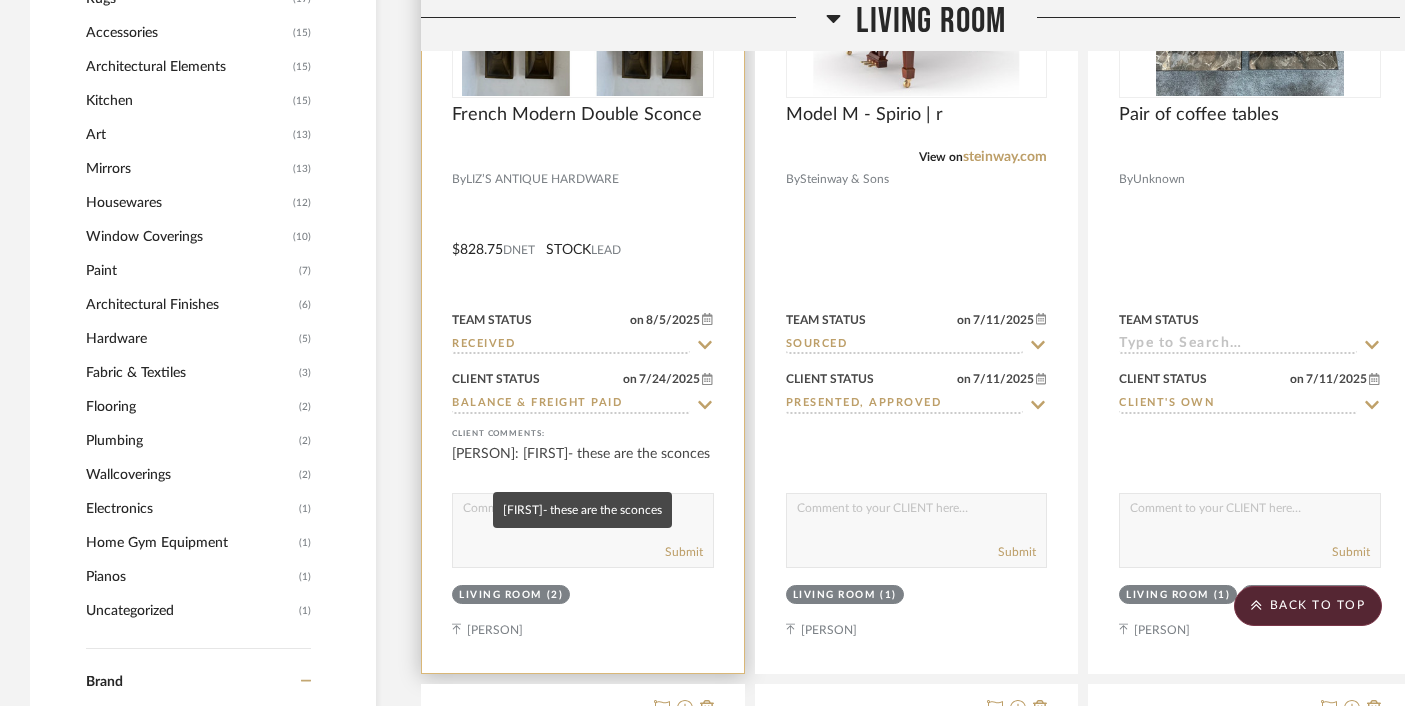 click on "[PERSON]: [FIRST]- these are the sconces" at bounding box center [583, 464] 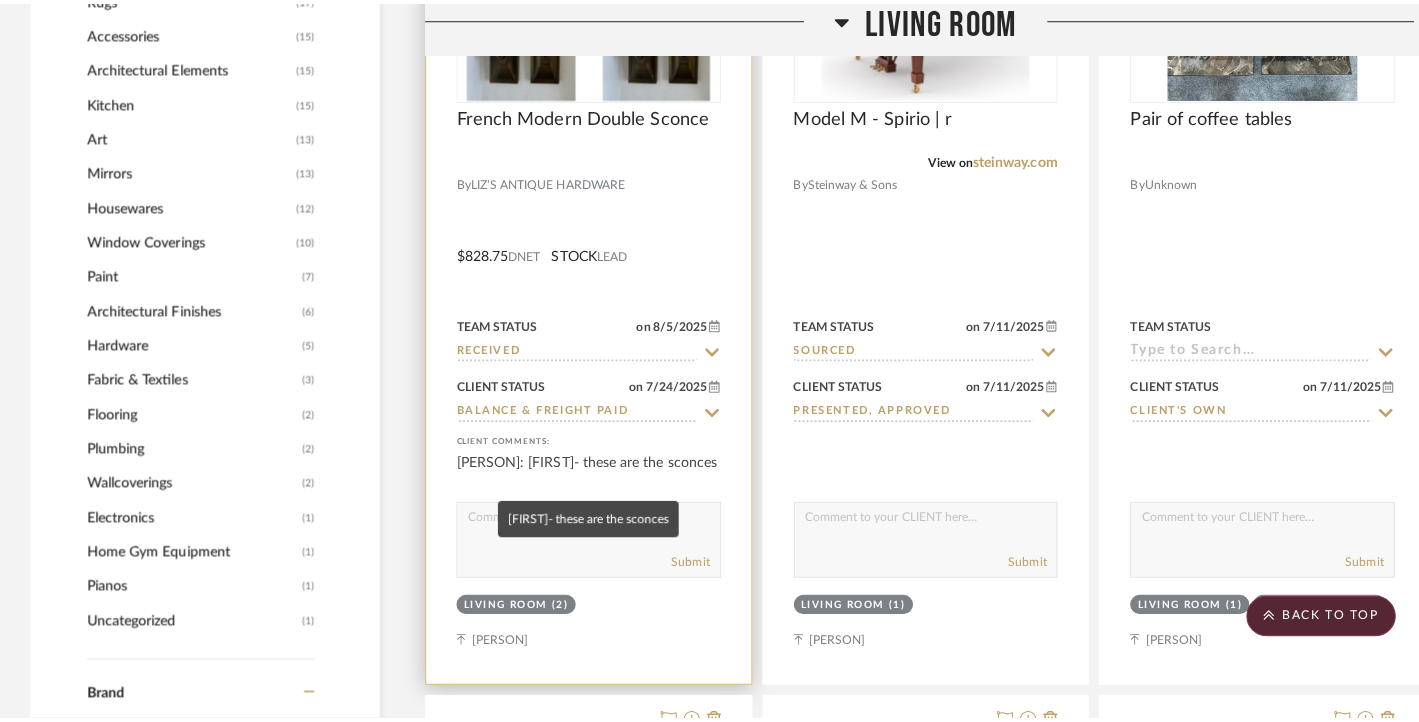 scroll, scrollTop: 0, scrollLeft: 0, axis: both 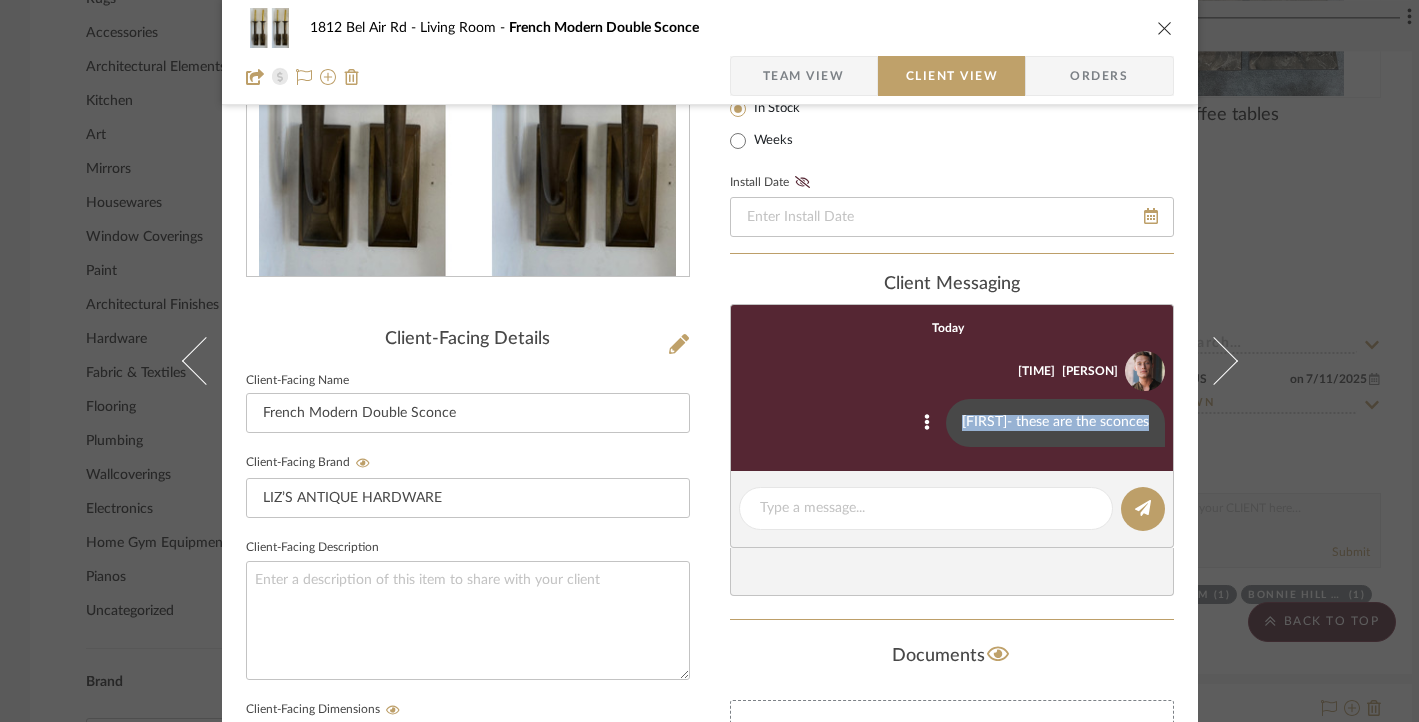 drag, startPoint x: 955, startPoint y: 419, endPoint x: 1142, endPoint y: 423, distance: 187.04277 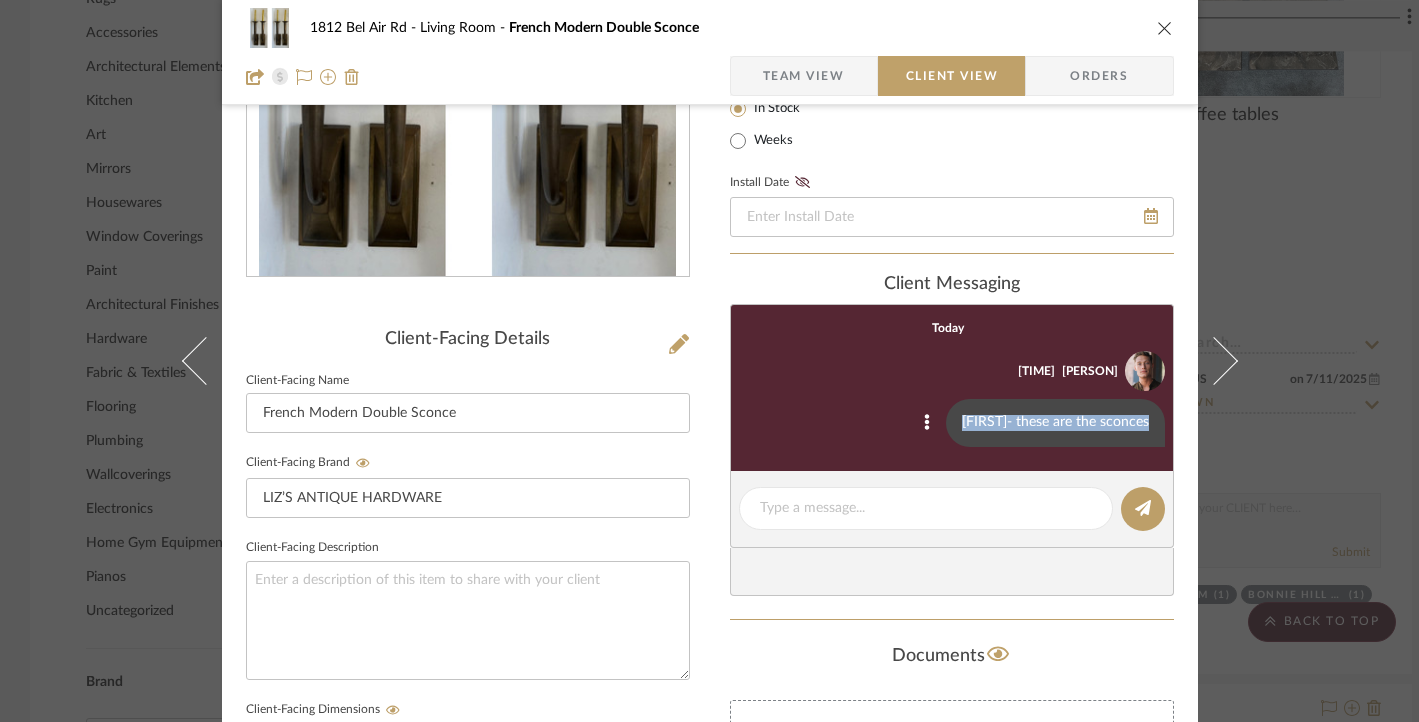 click on "[FIRST]- these are the sconces" at bounding box center (1055, 423) 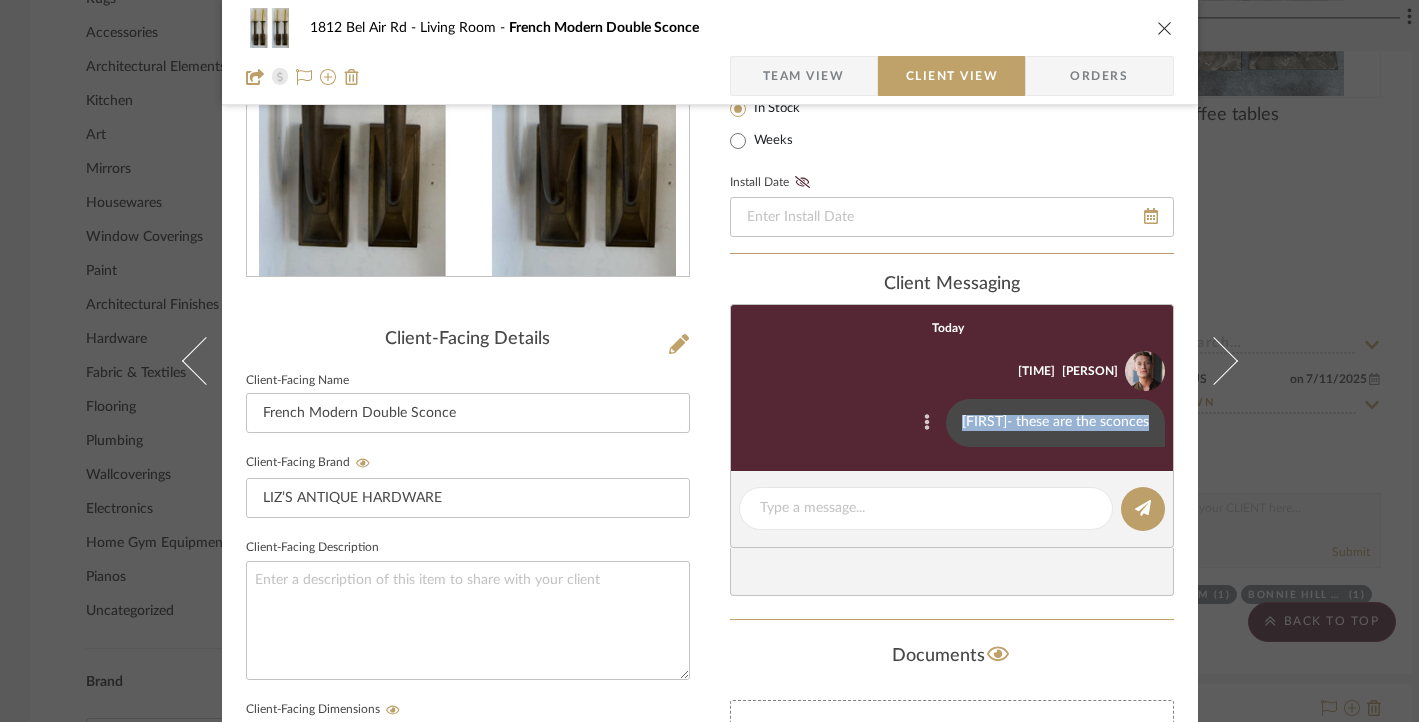 click 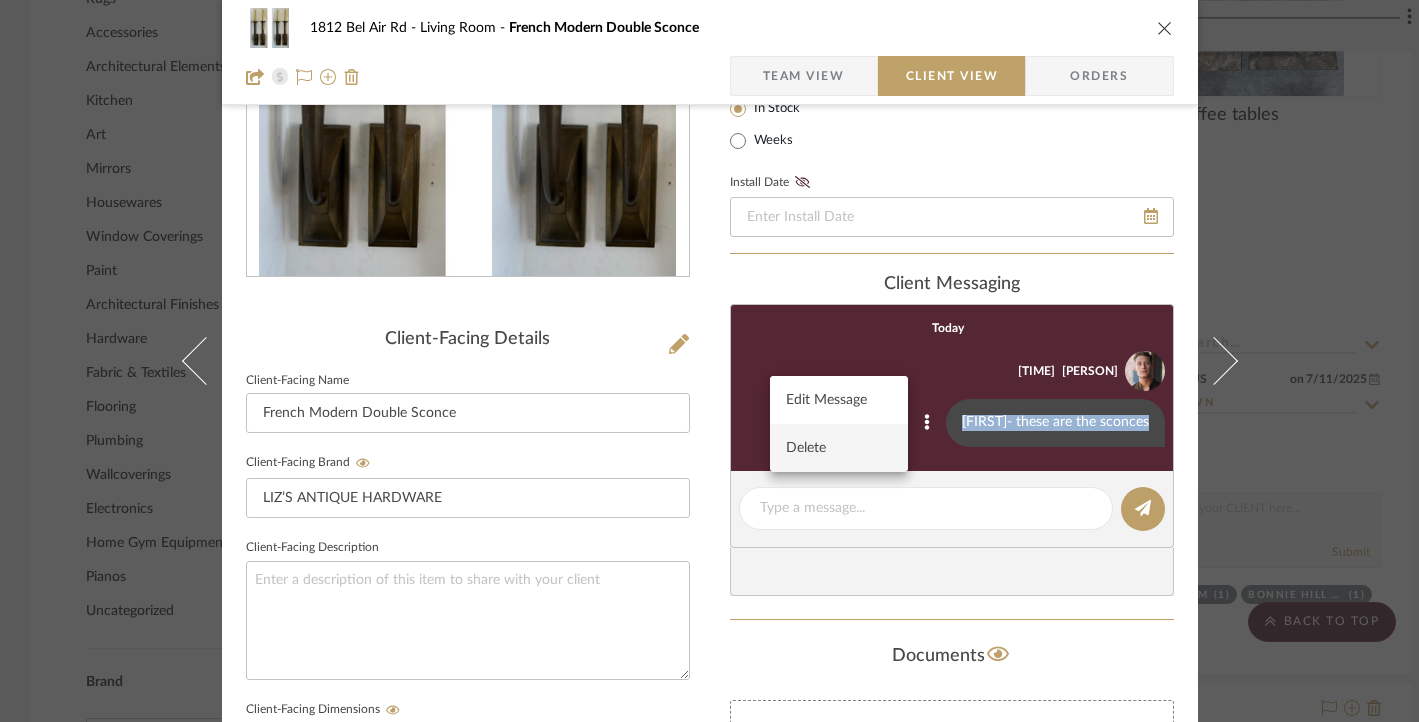 click on "Delete" at bounding box center [827, 448] 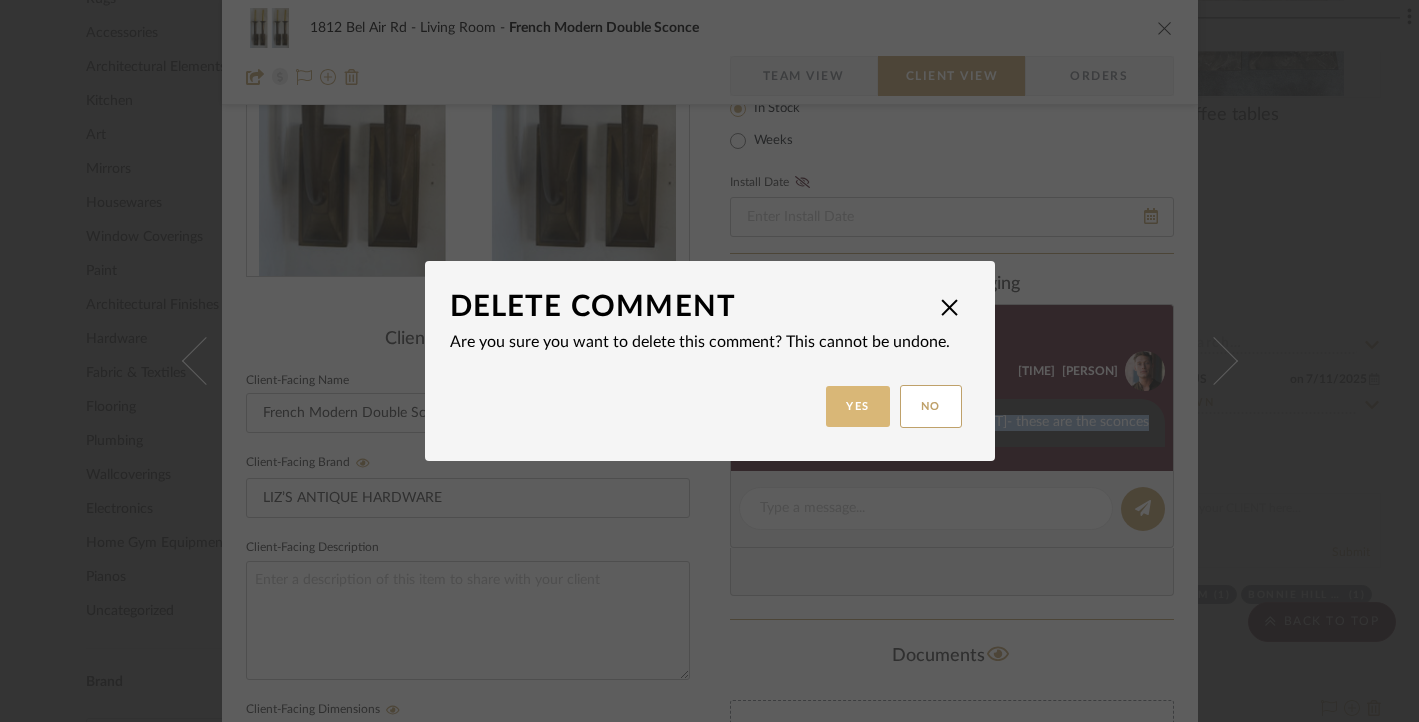 click on "Yes" 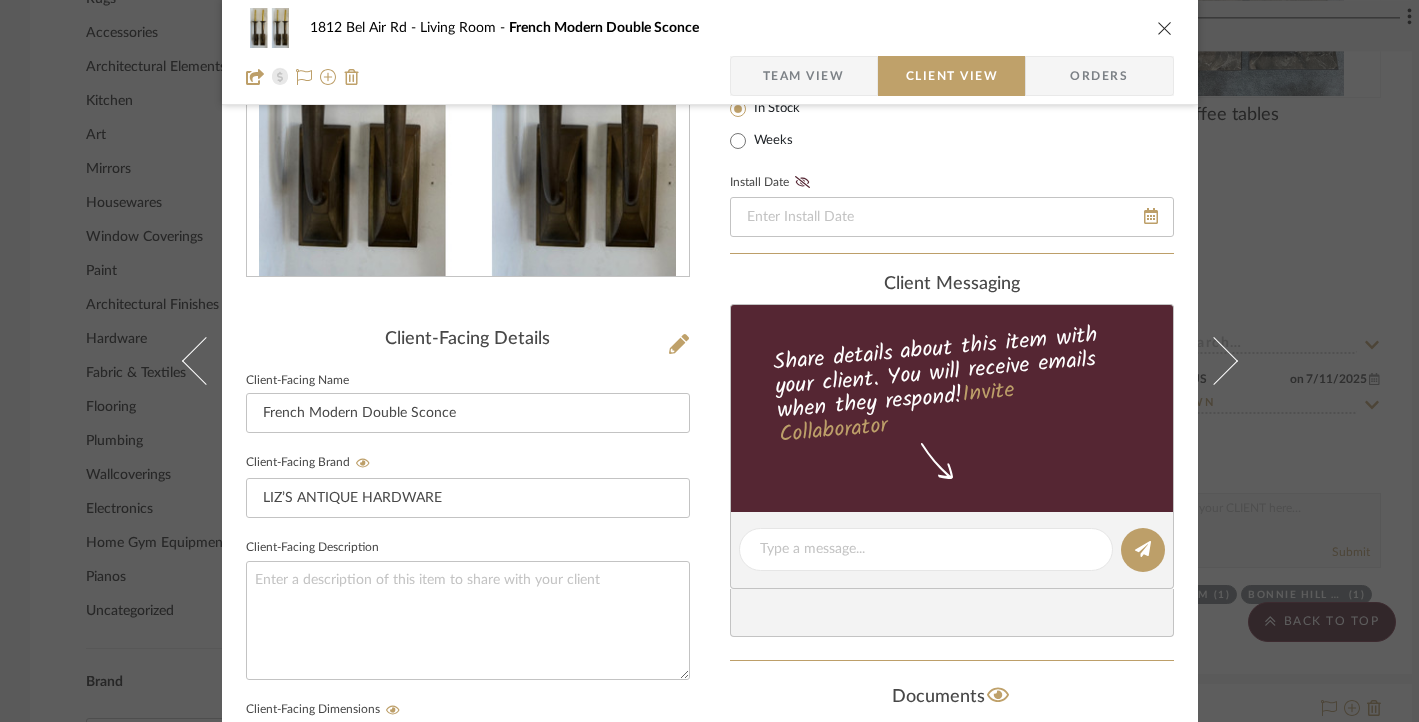 click on "Team View" at bounding box center [804, 76] 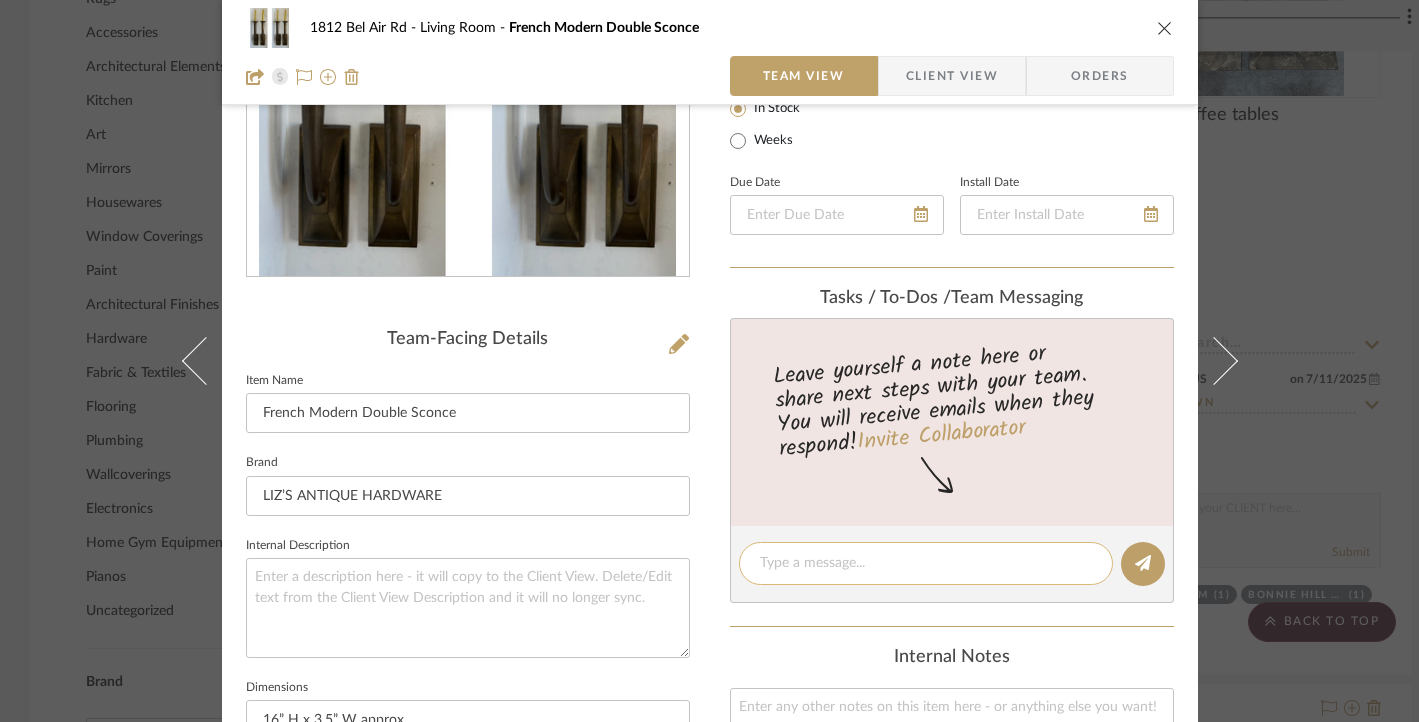 click 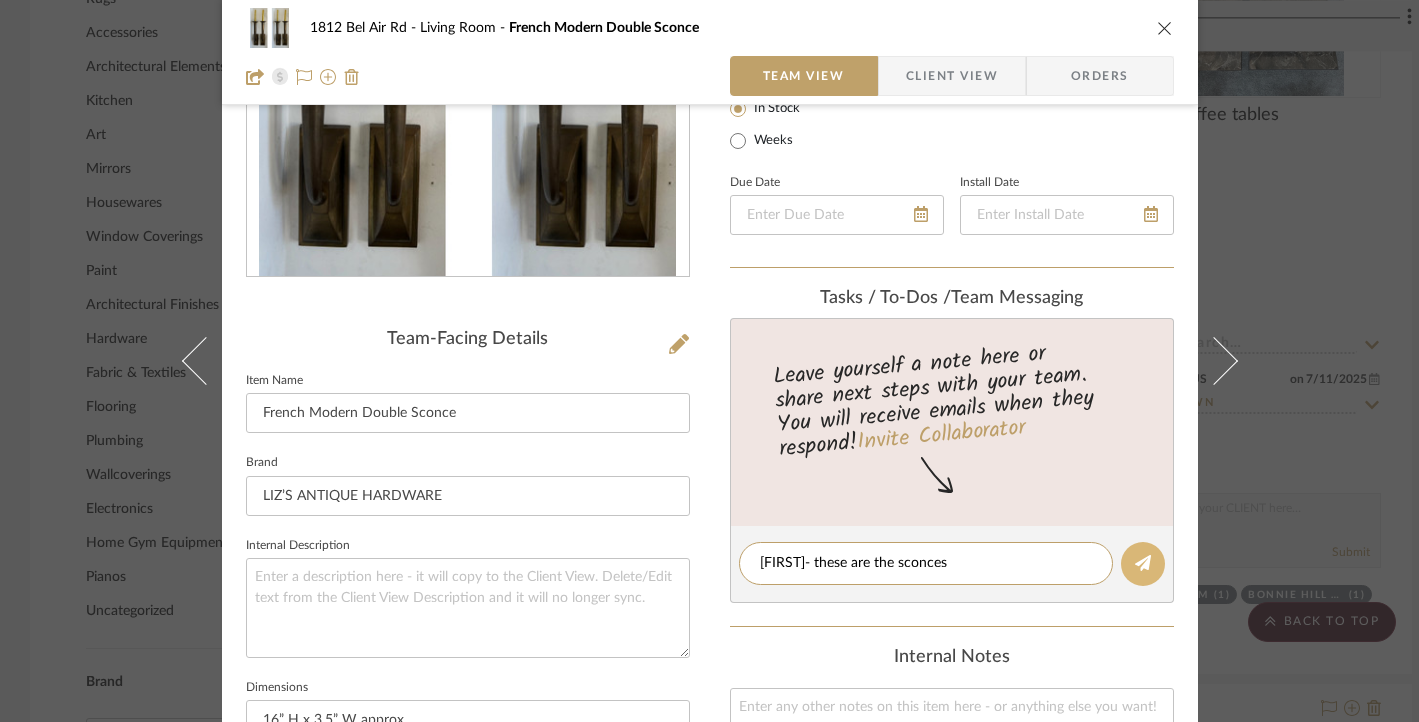type on "[FIRST]- these are the sconces" 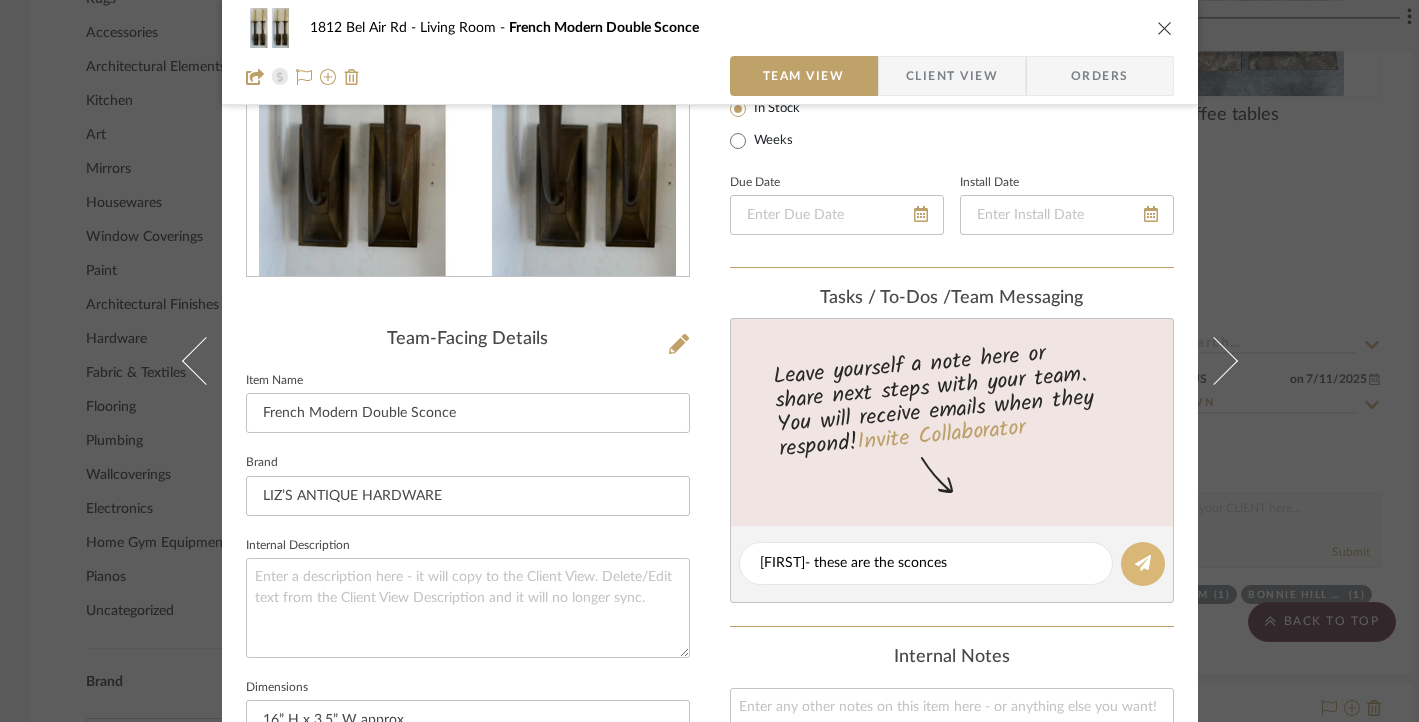 click 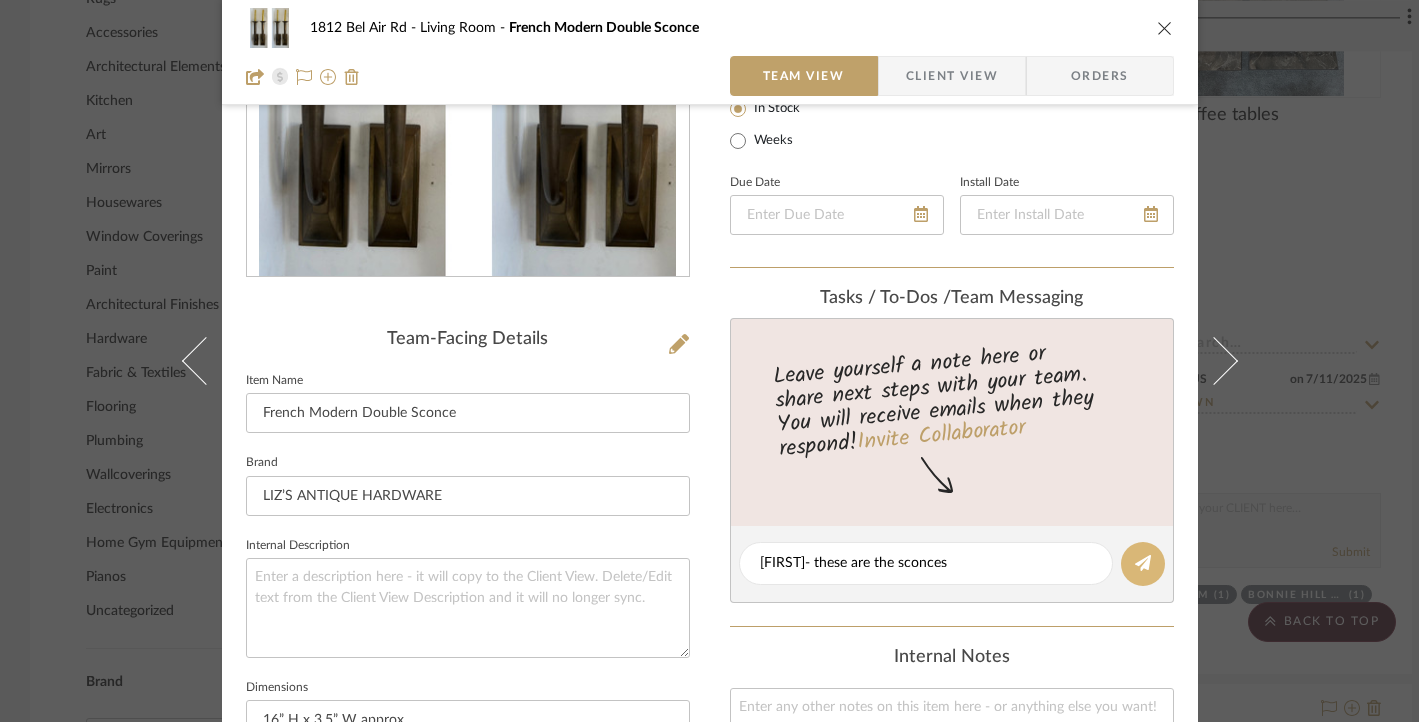 type 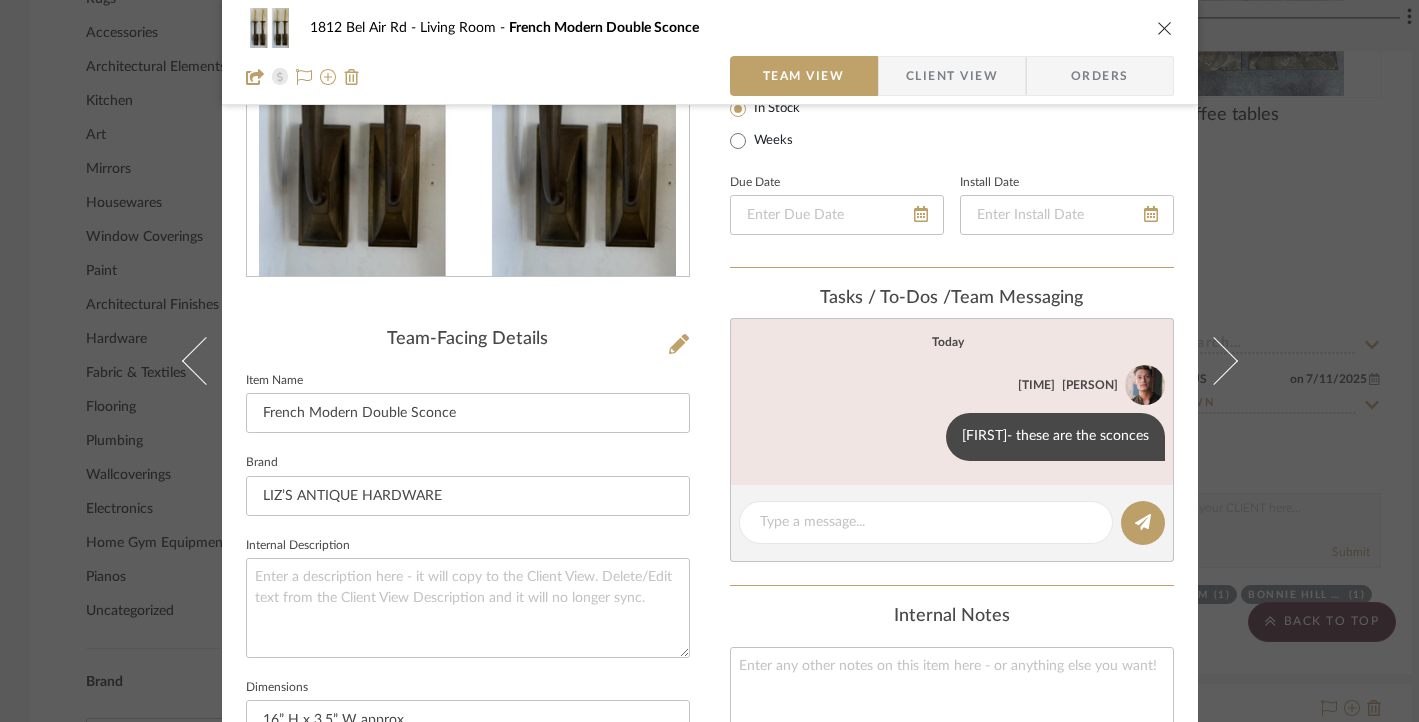 click at bounding box center (1165, 28) 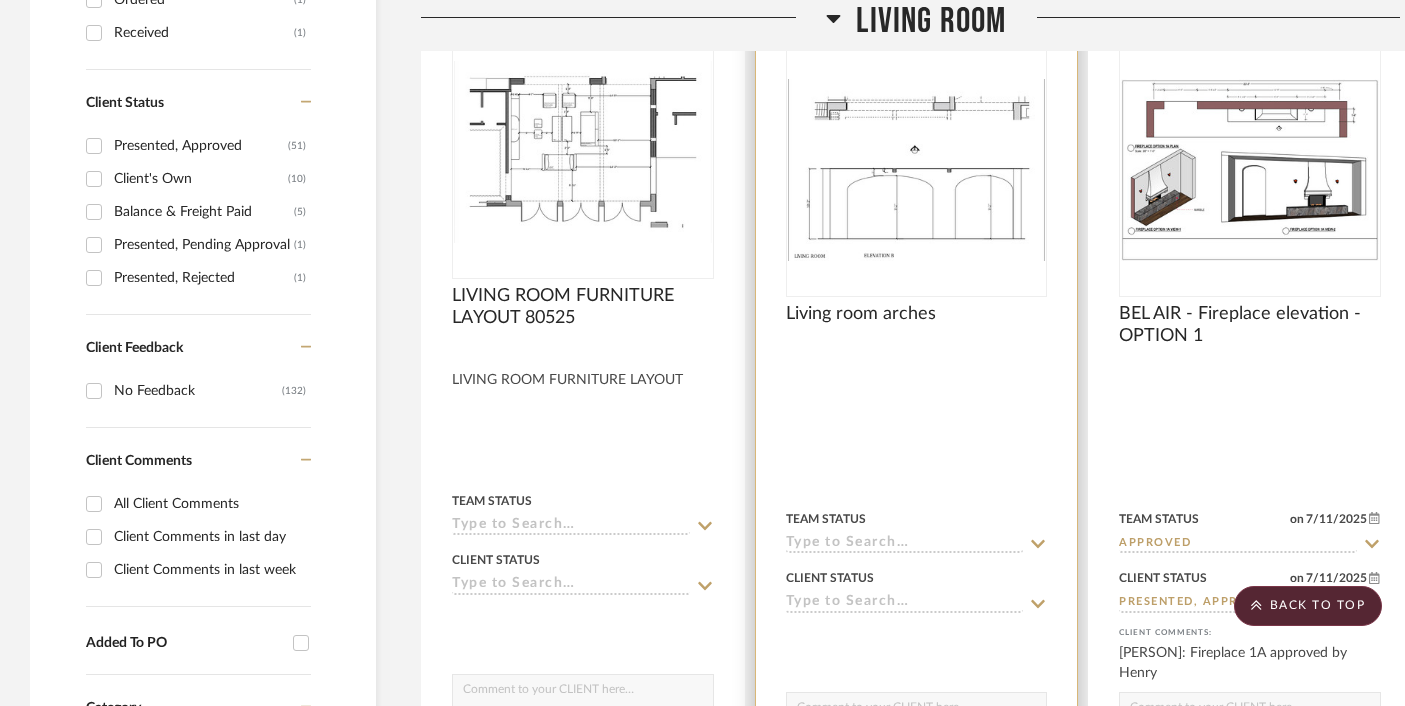 scroll, scrollTop: 1049, scrollLeft: 0, axis: vertical 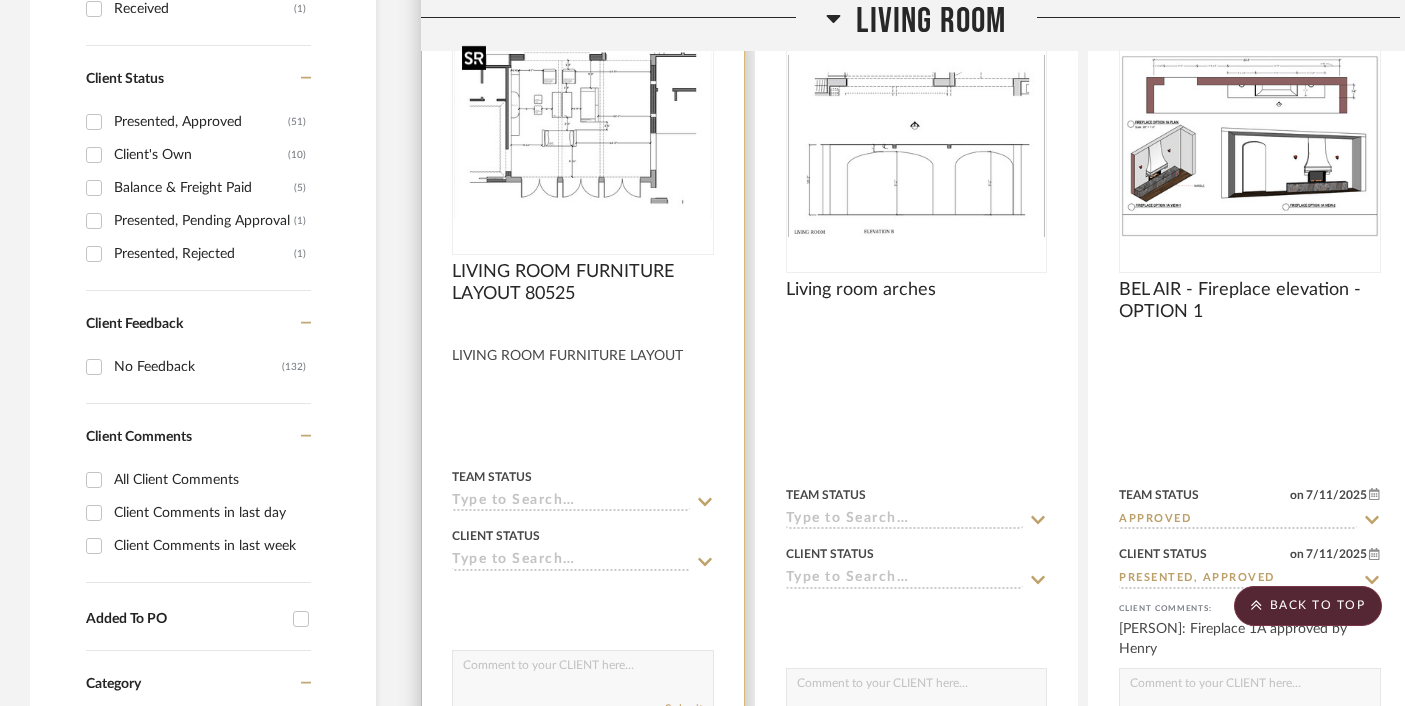 click at bounding box center [583, 128] 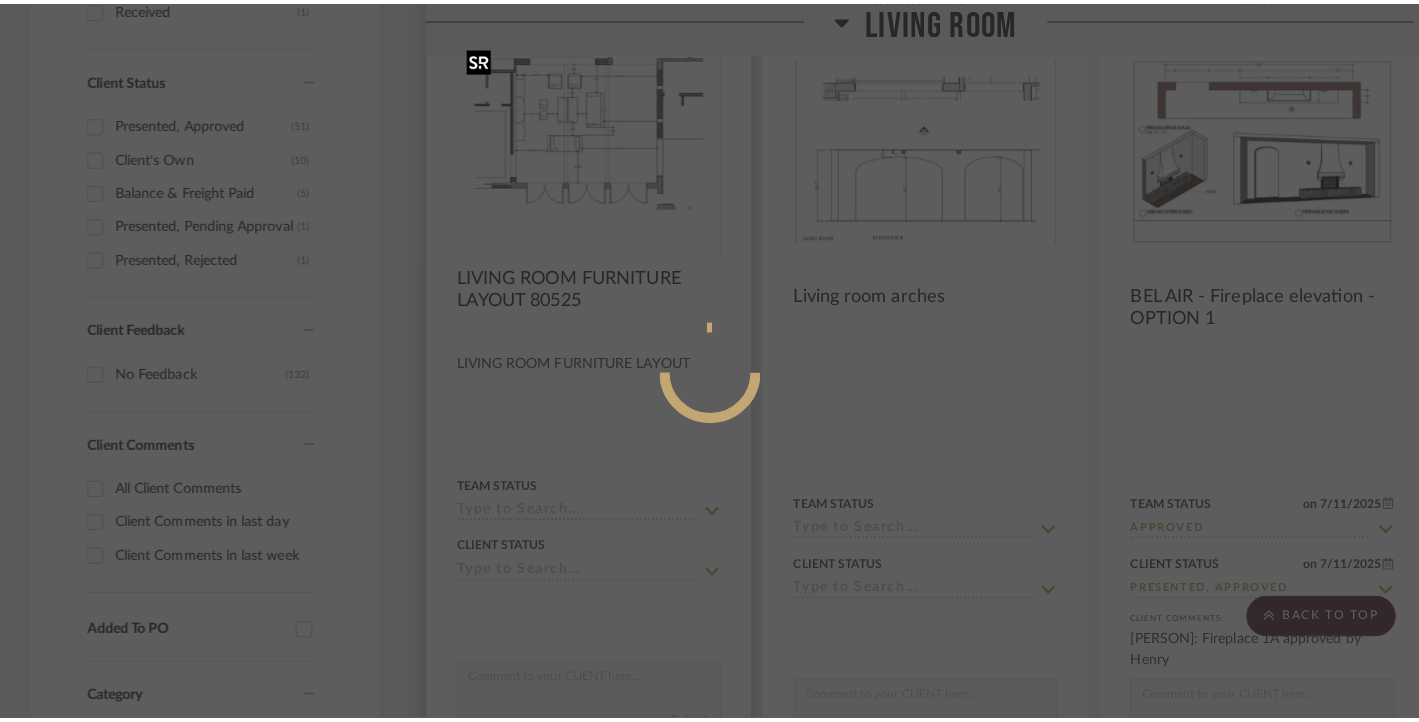 scroll, scrollTop: 0, scrollLeft: 0, axis: both 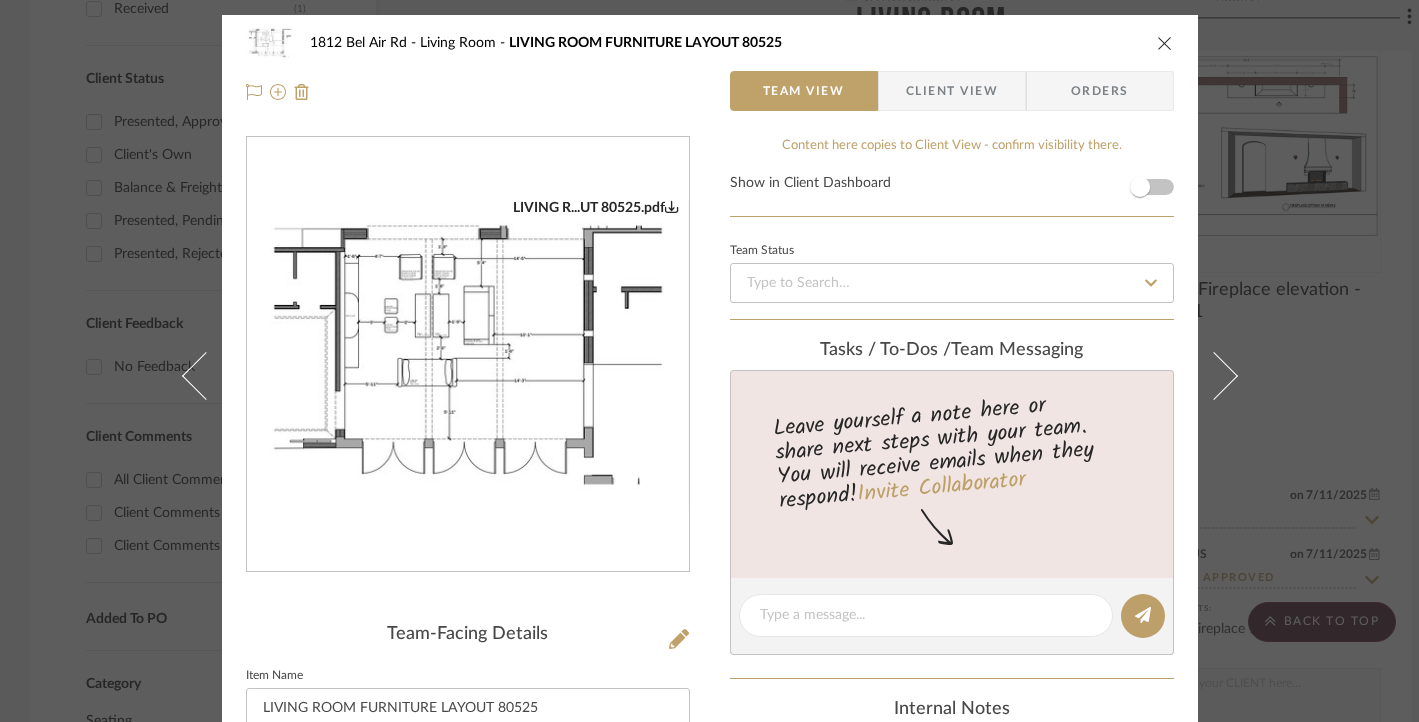 click at bounding box center (468, 355) 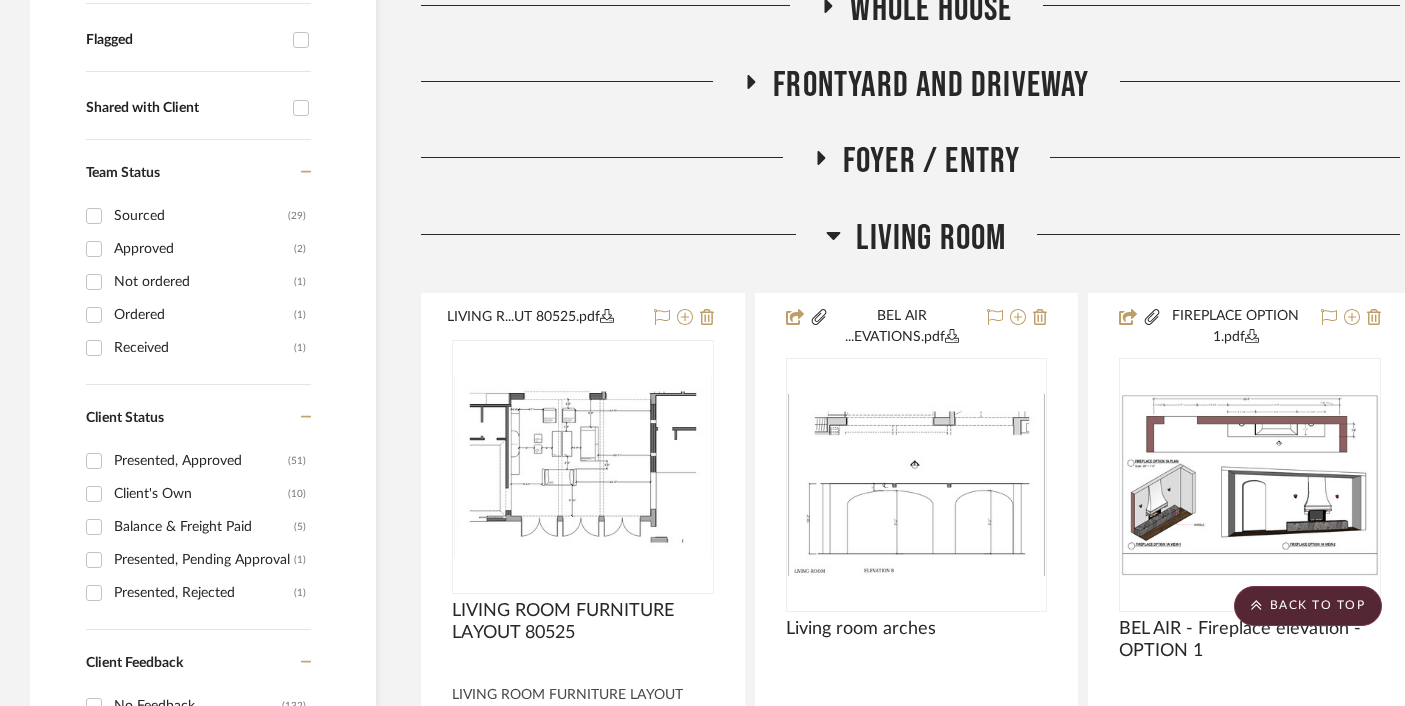 scroll, scrollTop: 707, scrollLeft: 0, axis: vertical 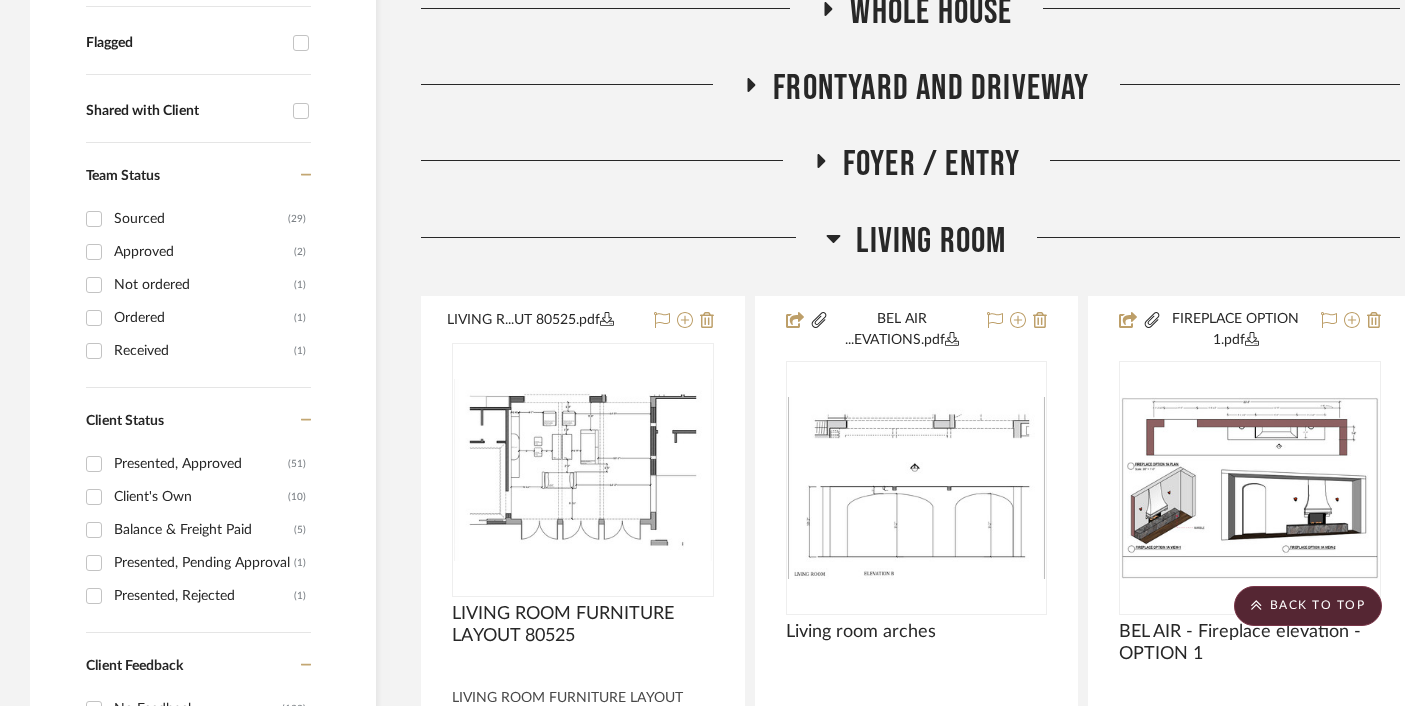 click on "Living Room" 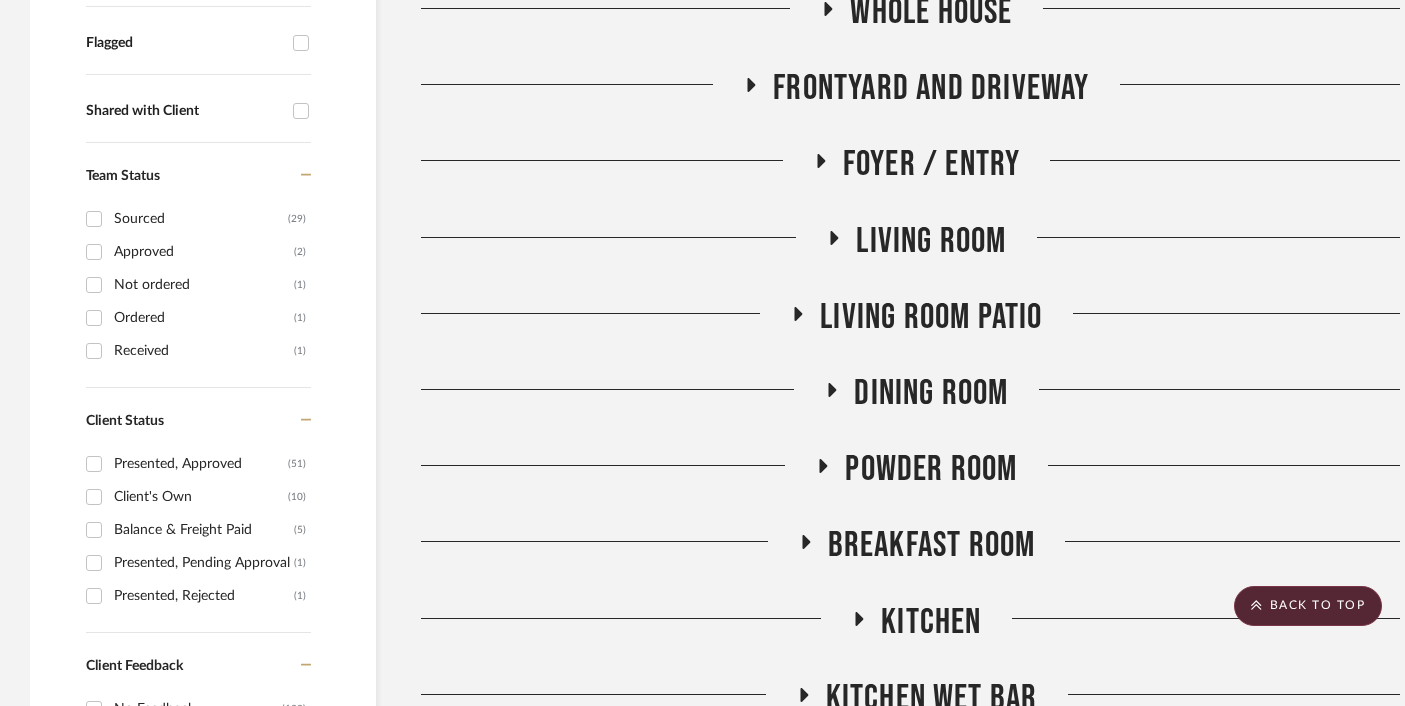 click on "Foyer / Entry" 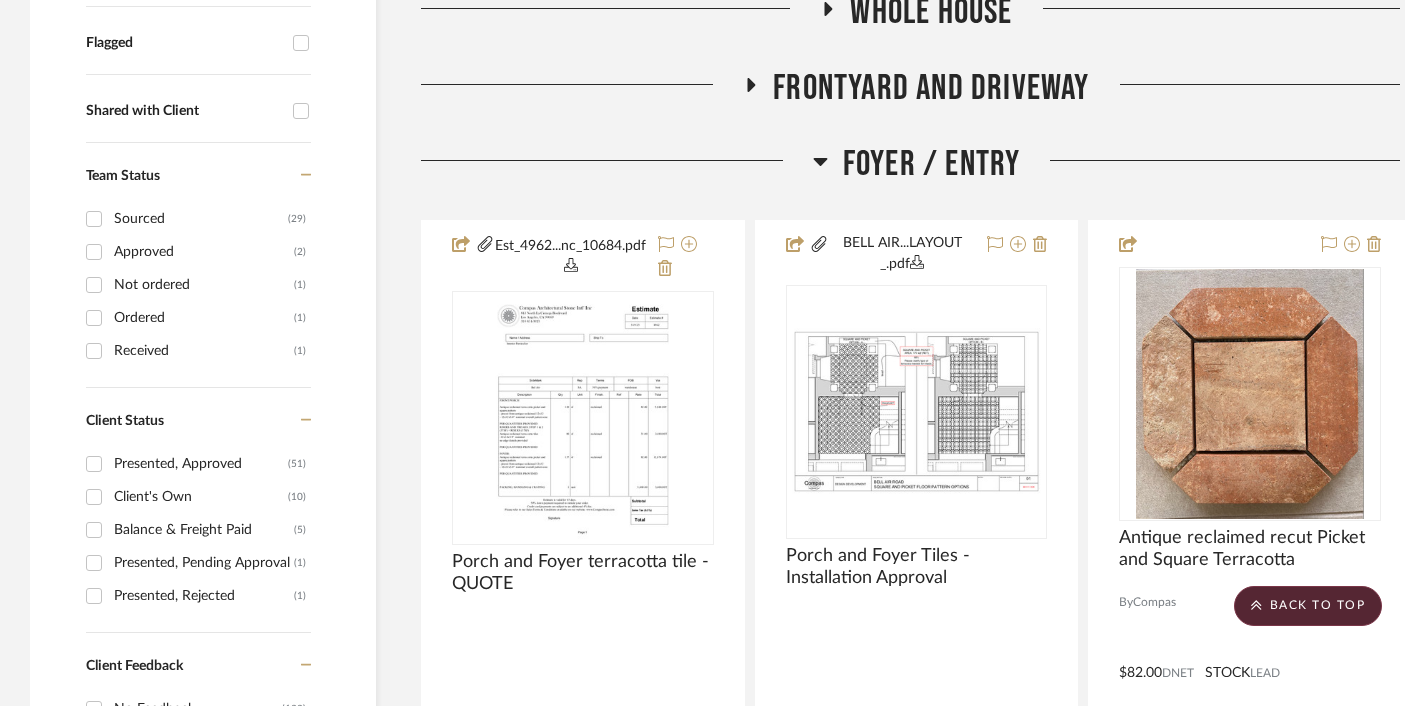 click on "Foyer / Entry" 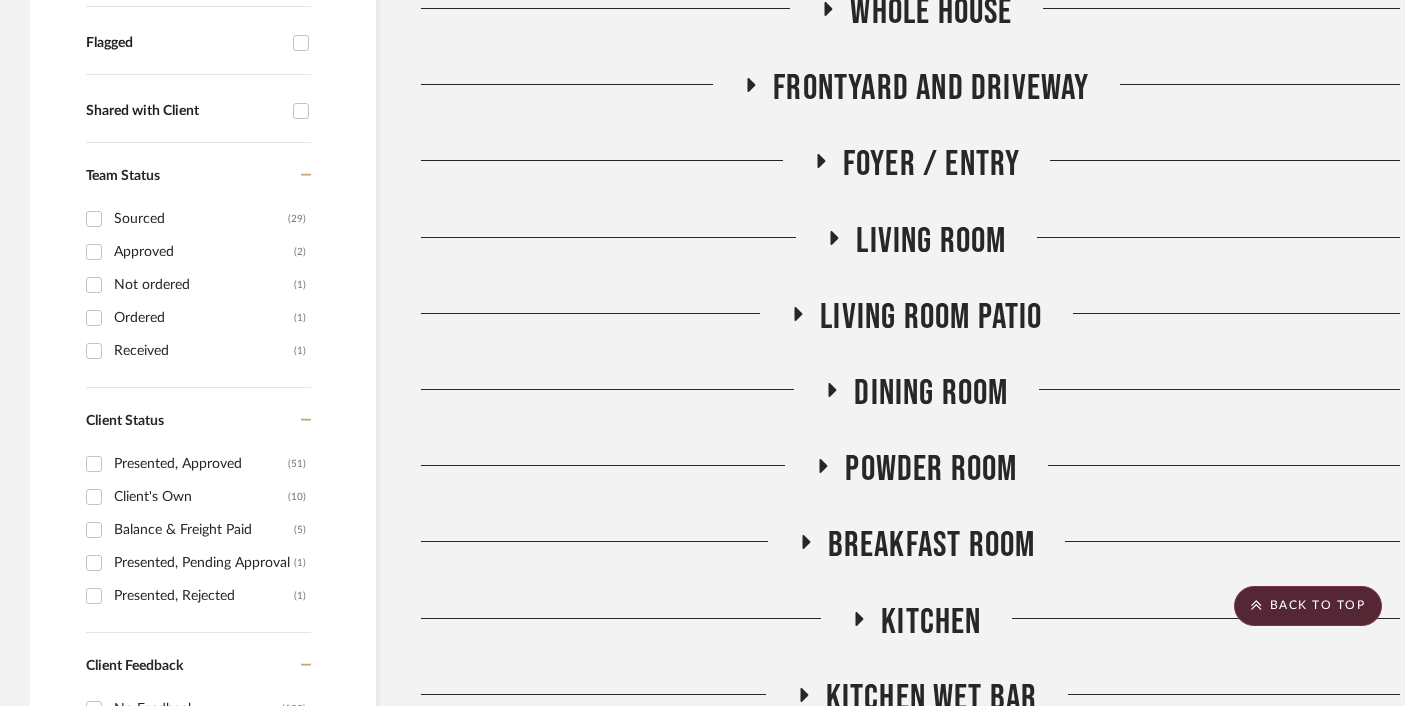 click on "Dining Room" 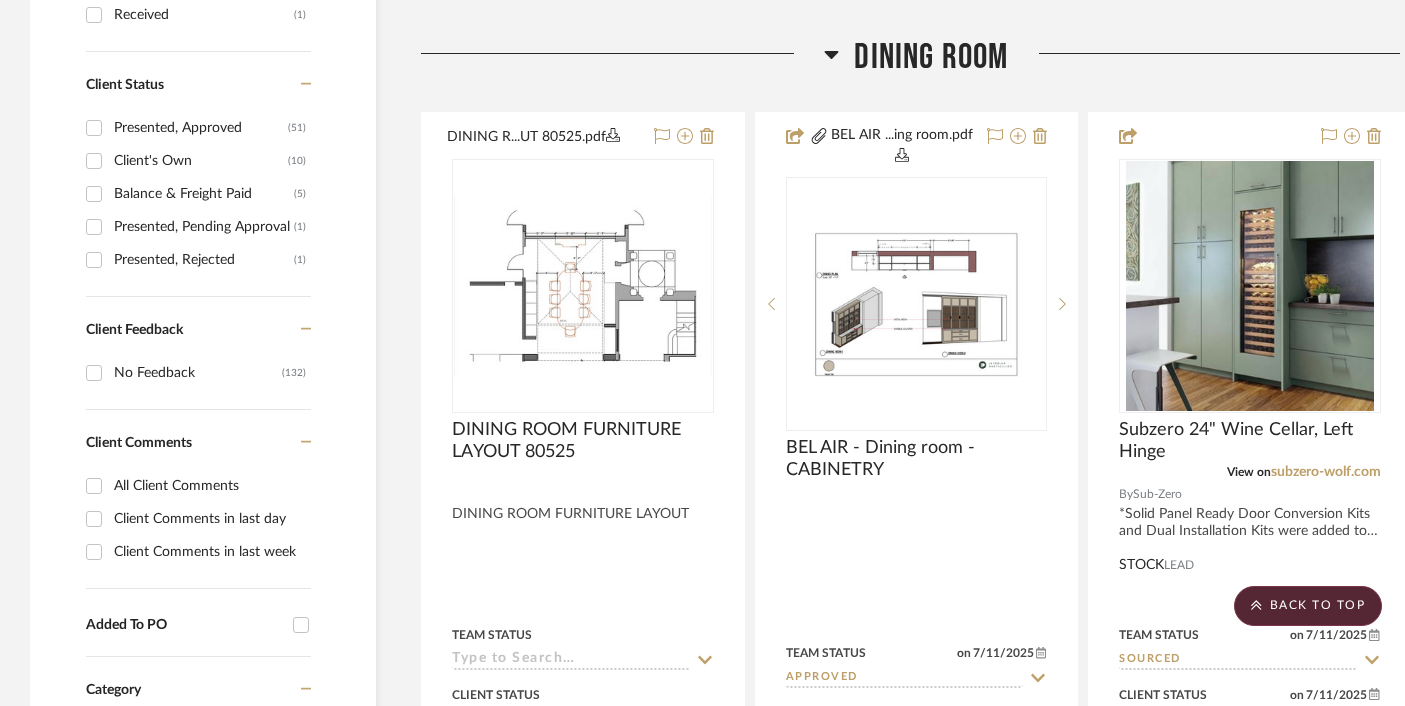 scroll, scrollTop: 1045, scrollLeft: 0, axis: vertical 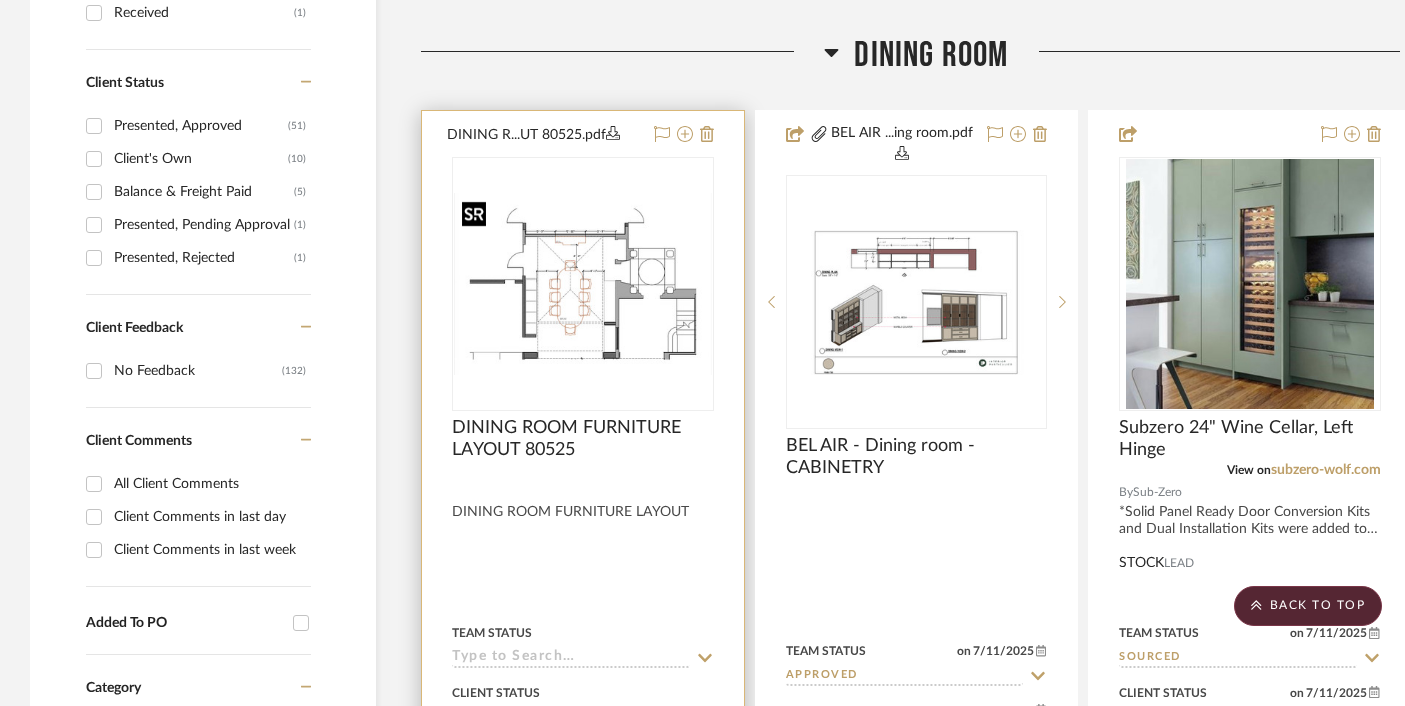 click at bounding box center (583, 284) 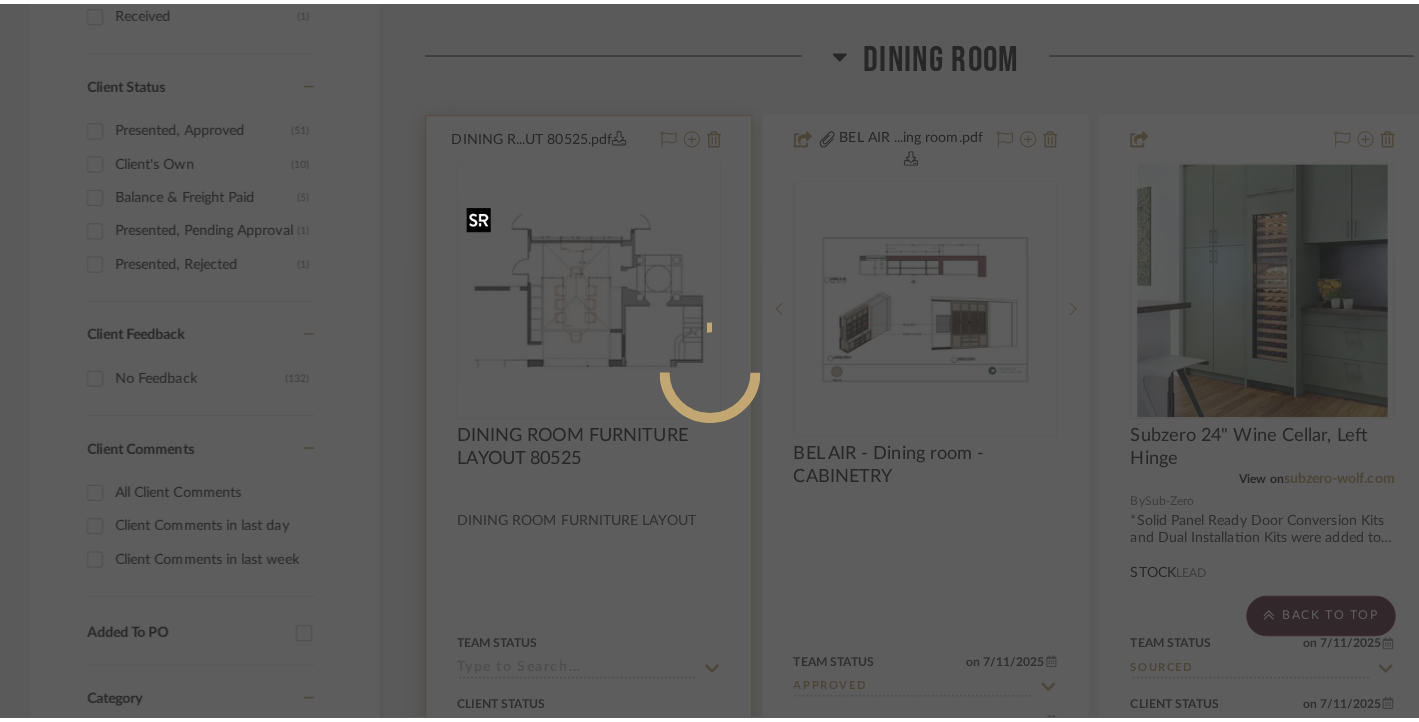 scroll, scrollTop: 0, scrollLeft: 0, axis: both 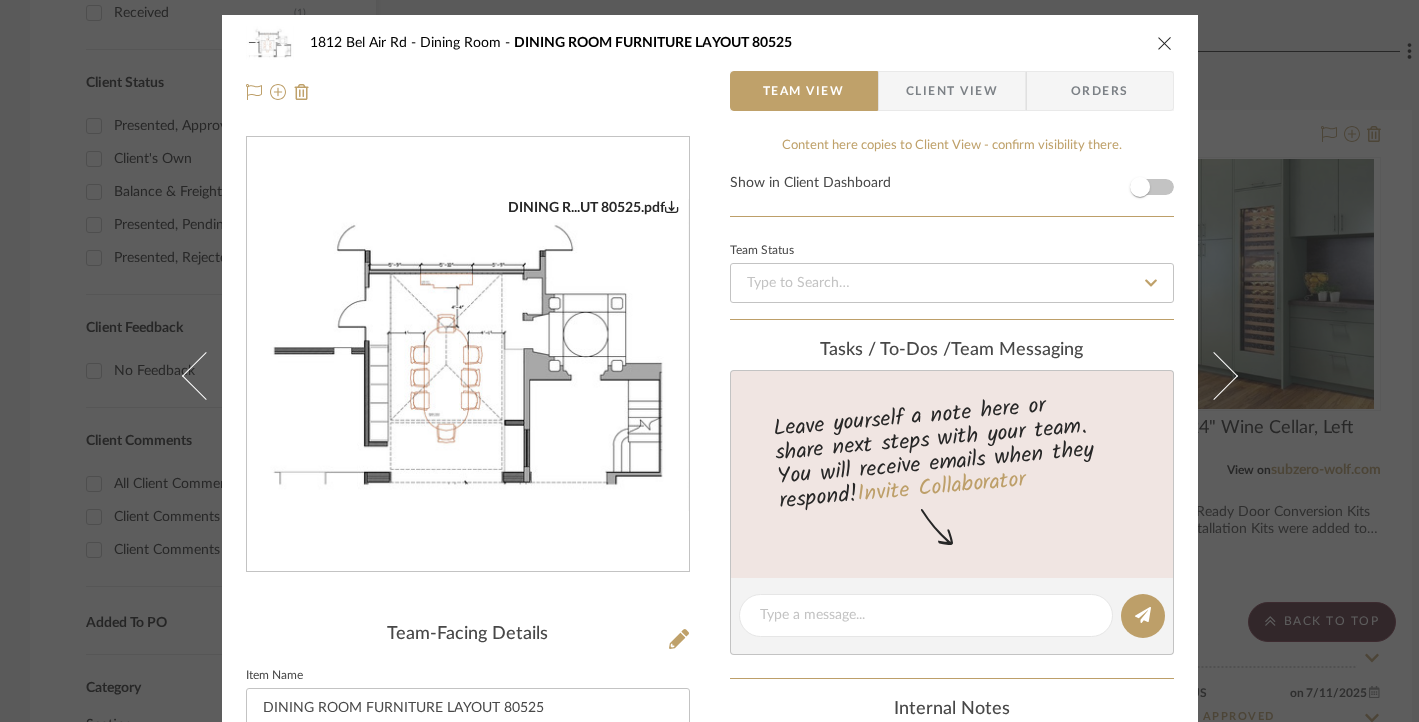 click at bounding box center (468, 355) 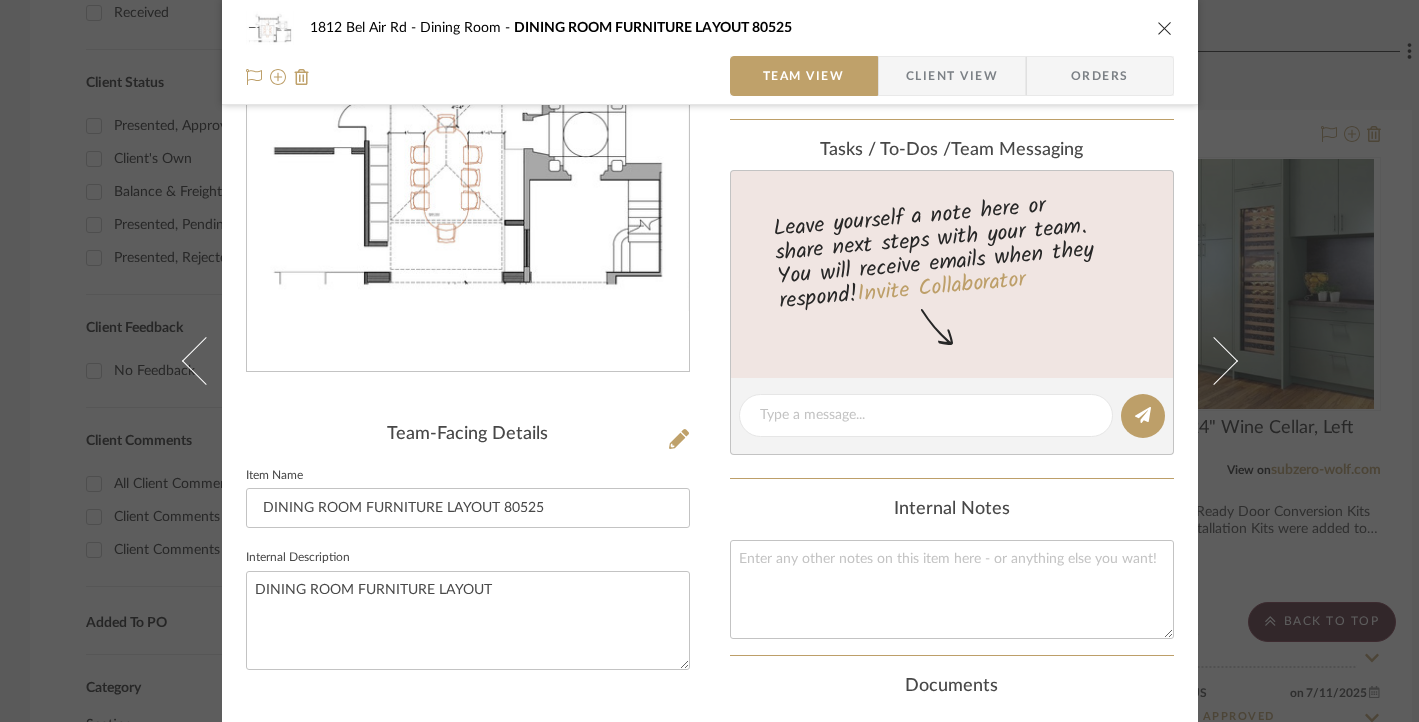 scroll, scrollTop: 202, scrollLeft: 0, axis: vertical 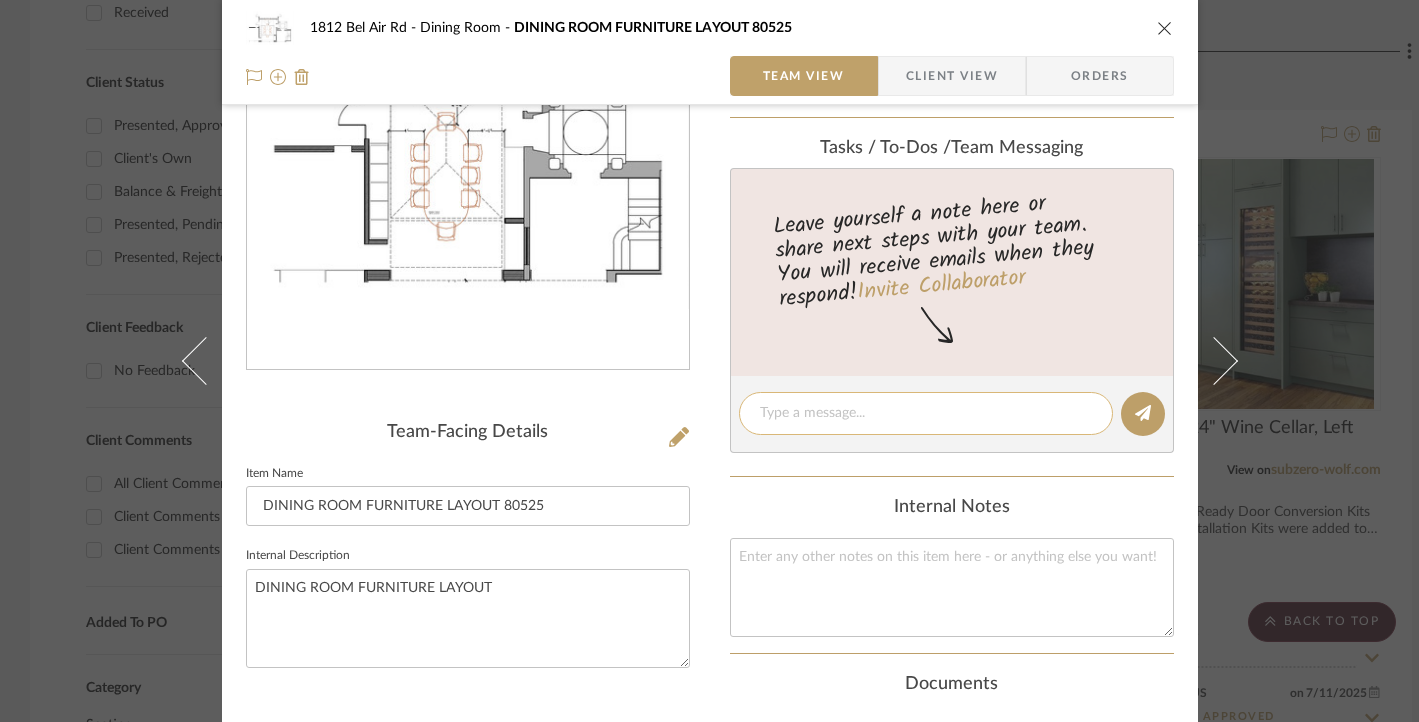 click 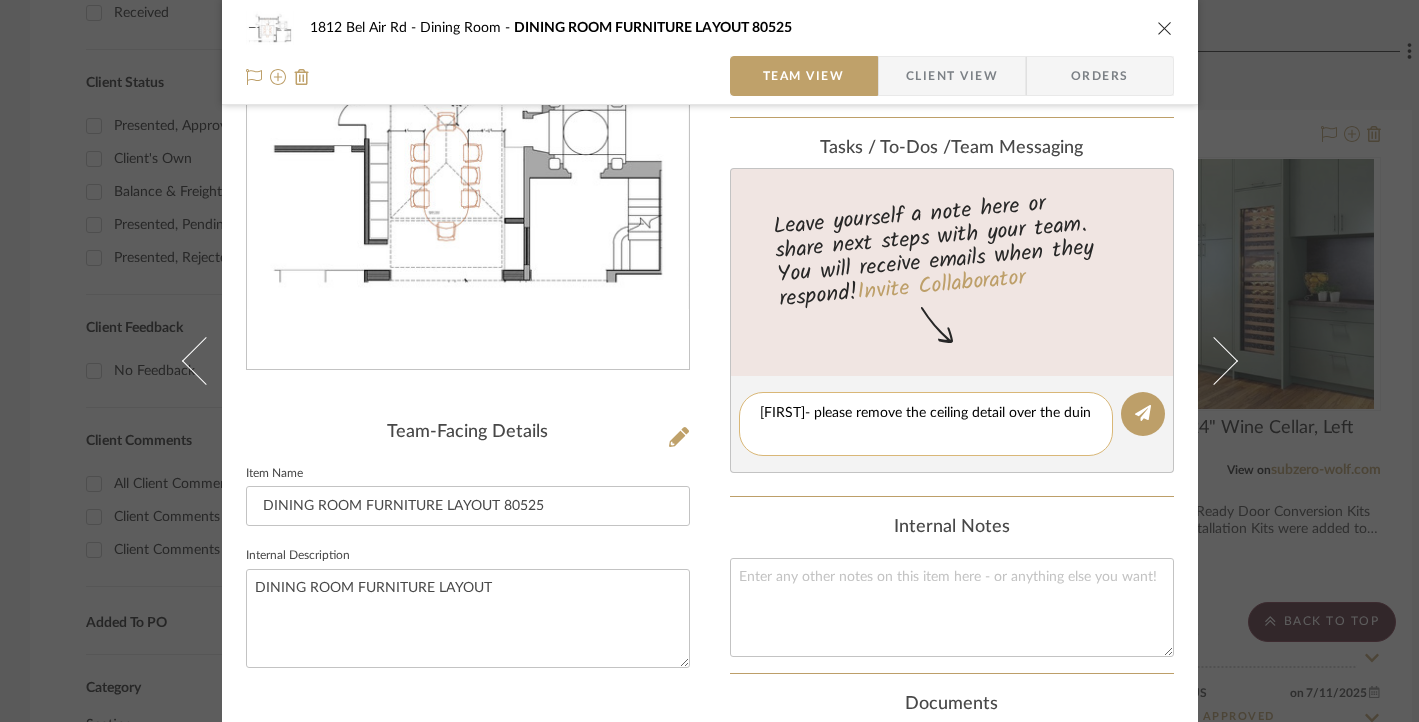 scroll, scrollTop: 0, scrollLeft: 0, axis: both 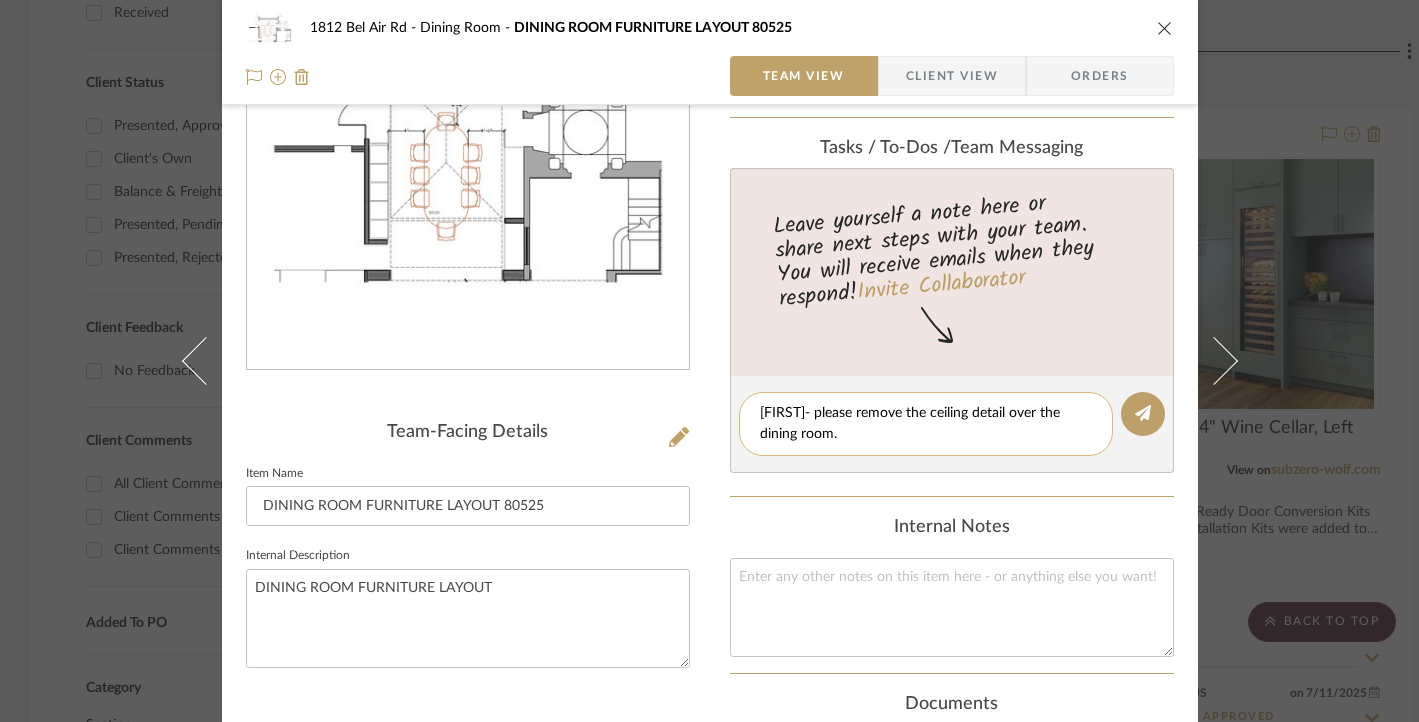 click on "[FIRST]- please remove the ceiling detail over the dining room." 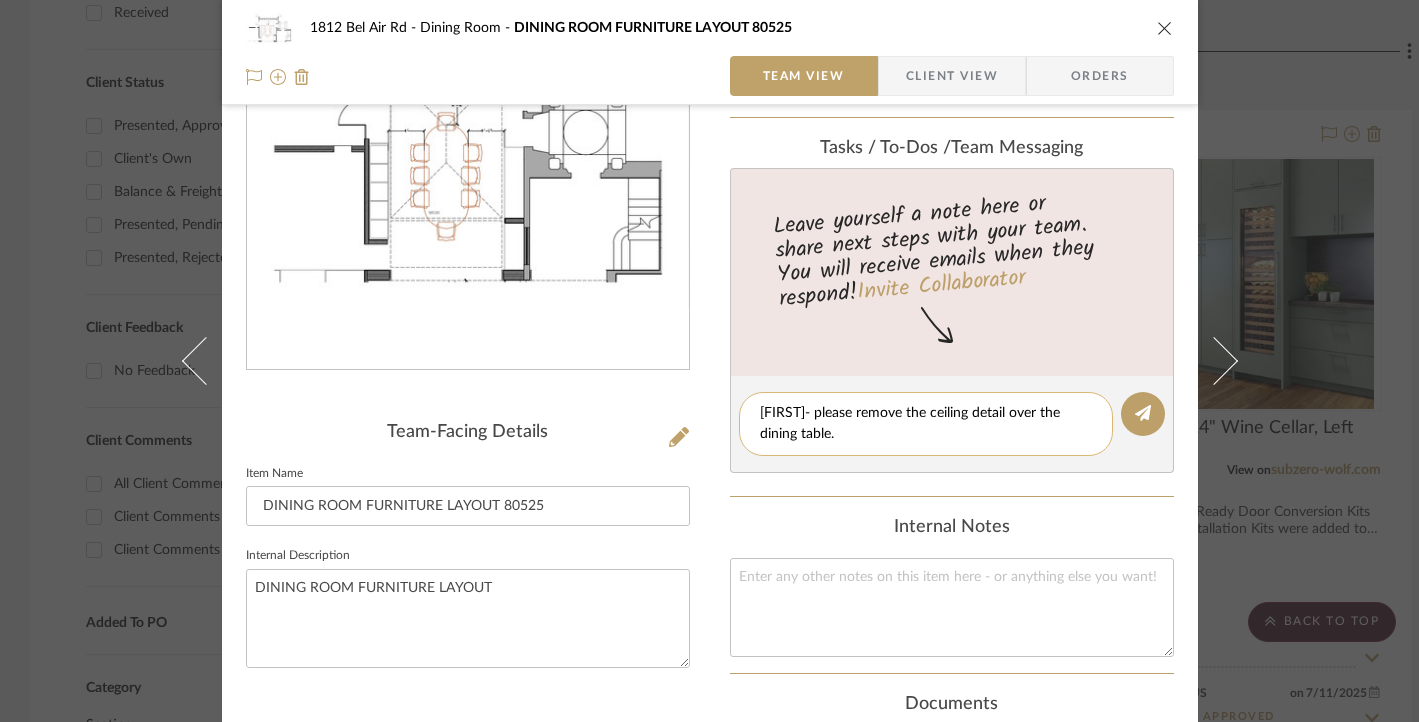 click on "[FIRST]- please remove the ceiling detail over the dining table." 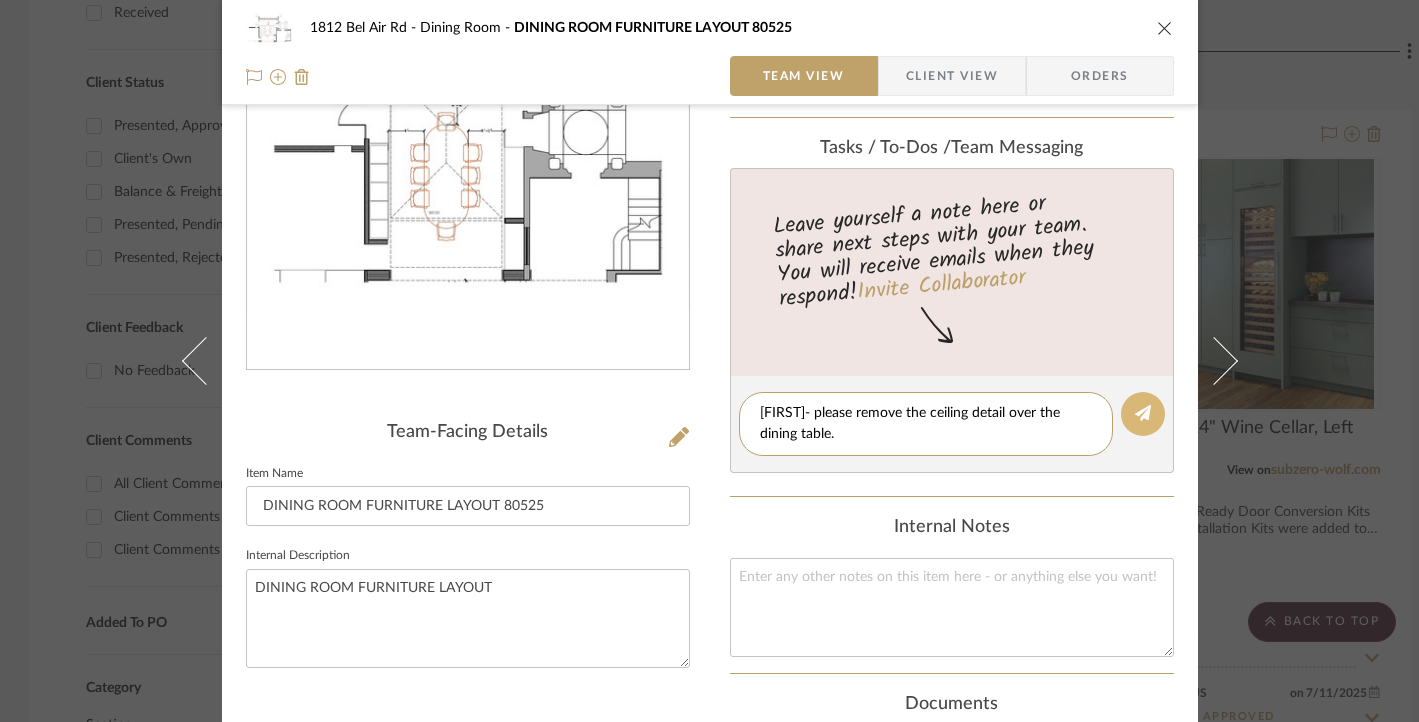 type on "[FIRST]- please remove the ceiling detail over the dining table." 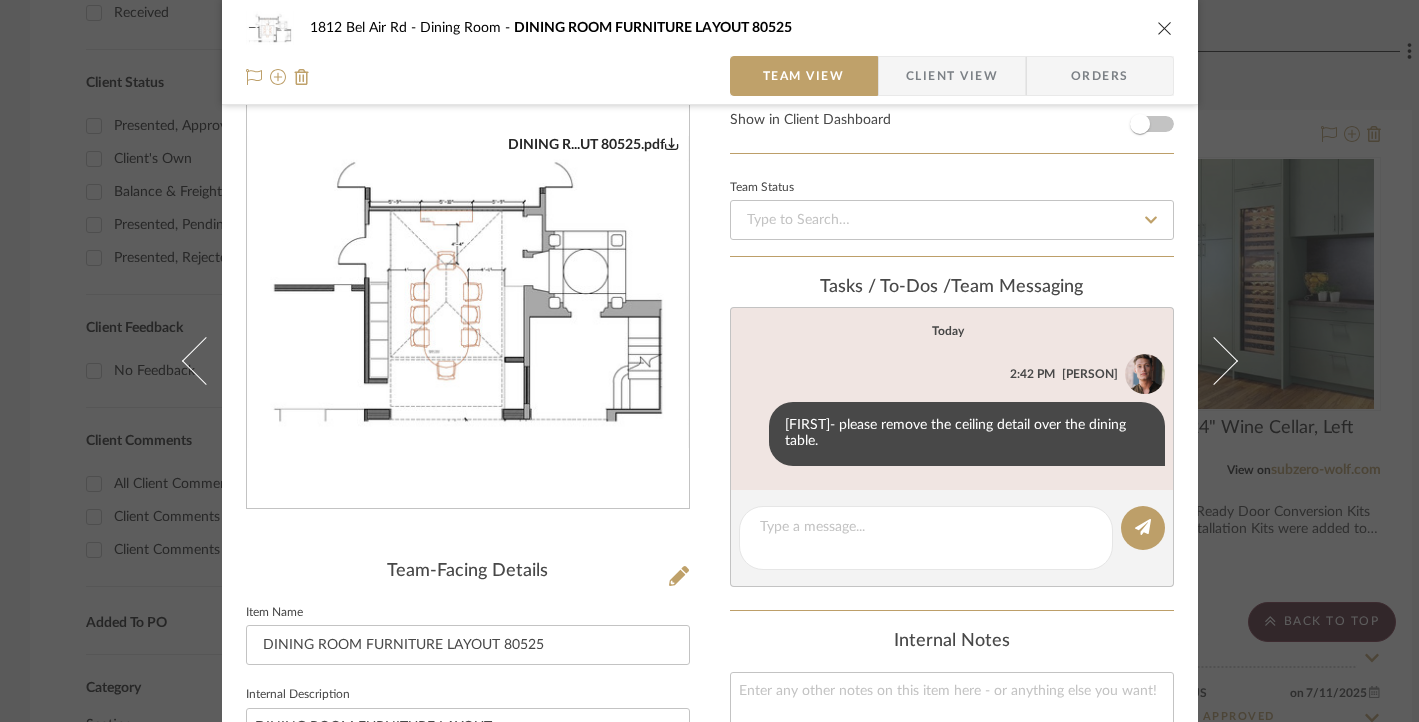 scroll, scrollTop: 59, scrollLeft: 0, axis: vertical 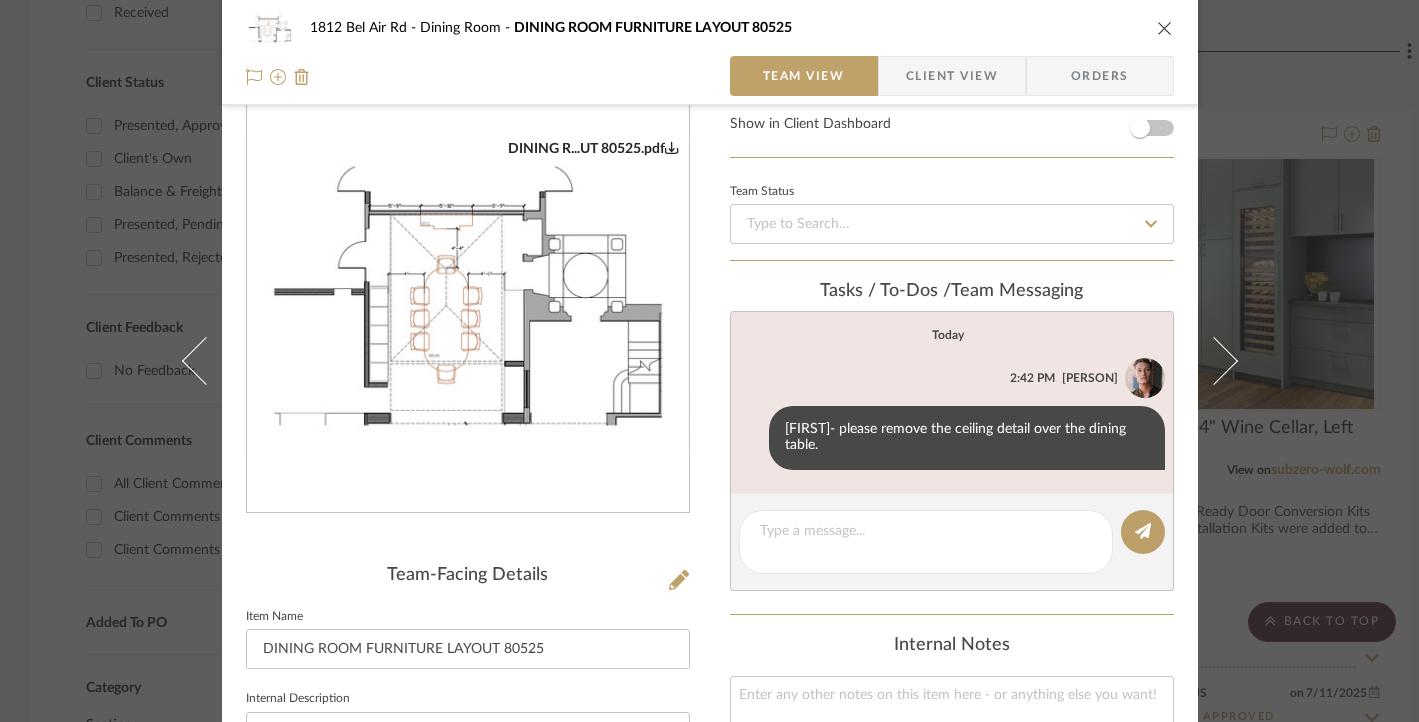 click on "[ADDRESS] Dining Room DINING ROOM FURNITURE LAYOUT 80525 Team View Client View Orders DINING R...UT 80525.pdf Team-Facing Details Item Name DINING ROOM FURNITURE LAYOUT 80525 Internal Description DINING ROOM FURNITURE LAYOUT Content here copies to Client View - confirm visibility there. Show in Client Dashboard Team Status Tasks / To-Dos / team Messaging Today [PERSON] 2:42 PM [FIRST]- please remove the ceiling detail over the dining table. Internal Notes Documents Choose a file or drag it here. Change Room/Update Quantity Dining Room *To create a new room/section do that from main project page [PERSON]" at bounding box center (709, 361) 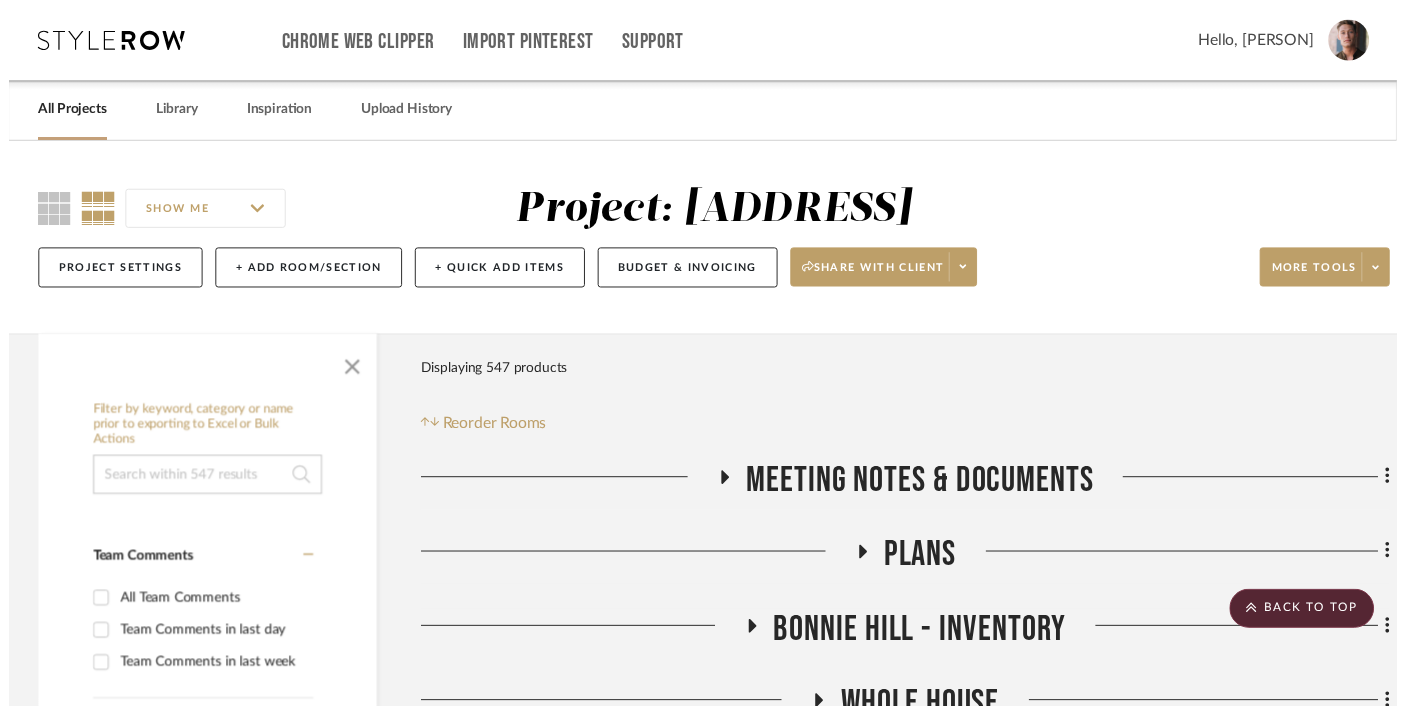 scroll, scrollTop: 1045, scrollLeft: 0, axis: vertical 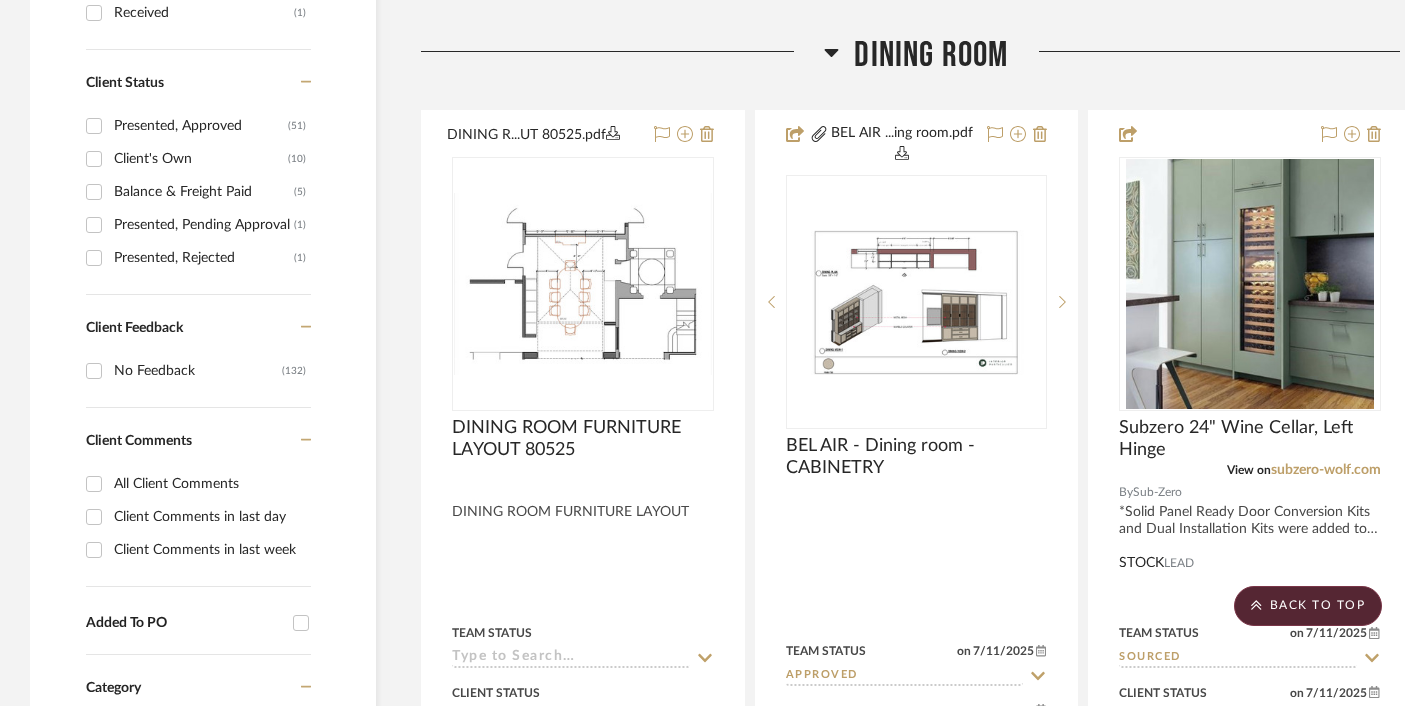 click on "Meeting notes & Documents Plans BONNIE HILL - Inventory Whole House Frontyard and Driveway Foyer / Entry Living Room Living room Patio Dining Room DINING R...UT 80525.pdf DINING ROOM FURNITURE LAYOUT 80525 By [PERSON] DINING ROOM FURNITURE LAYOUT Team Status Client Status client Comments: Submit Dining Room [PERSON] [ADDRESS] ...ing room.pdf [ADDRESS] - Dining Room - CABINETRY By [PERSON] Team Status on [DATE] [DATE] Approved Client Status on [DATE] [DATE] Presented, Approved client Comments: [PERSON]: Cabinetry drawings approved by Henry Submit Dining Room [PERSON] Subzero 24" Wine Cellar, Left Hinge View on subzero-wolf.com By Sub-Zero *Solid Panel Ready Door Conversion Kits and Dual Installation Kits were added to the quote as well. STOCK LEAD Team Status on [DATE] [DATE] Sourced Client Status on [DATE] [DATE] Presented, Approved client Comments: [PERSON]: Wine fridge approved- FULL PANEL Submit Dining Room (1)" 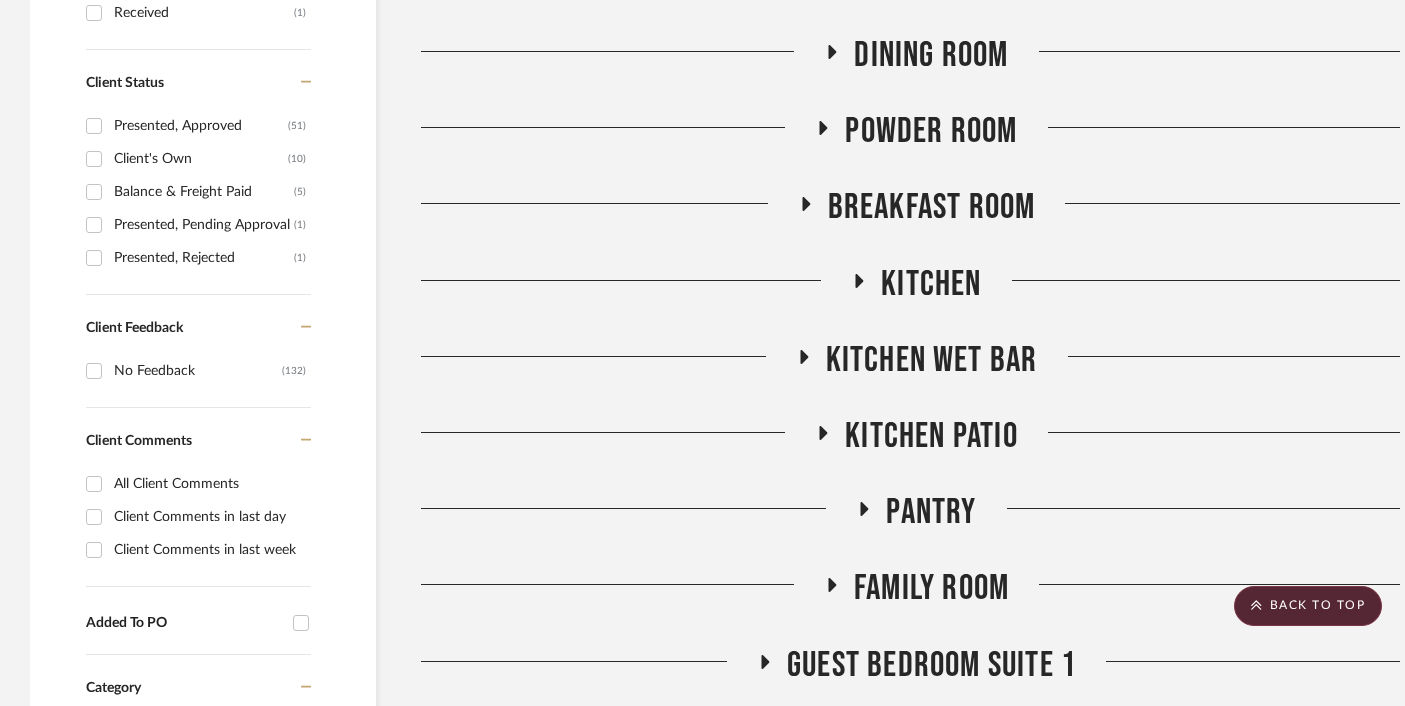 click on "Powder Room" 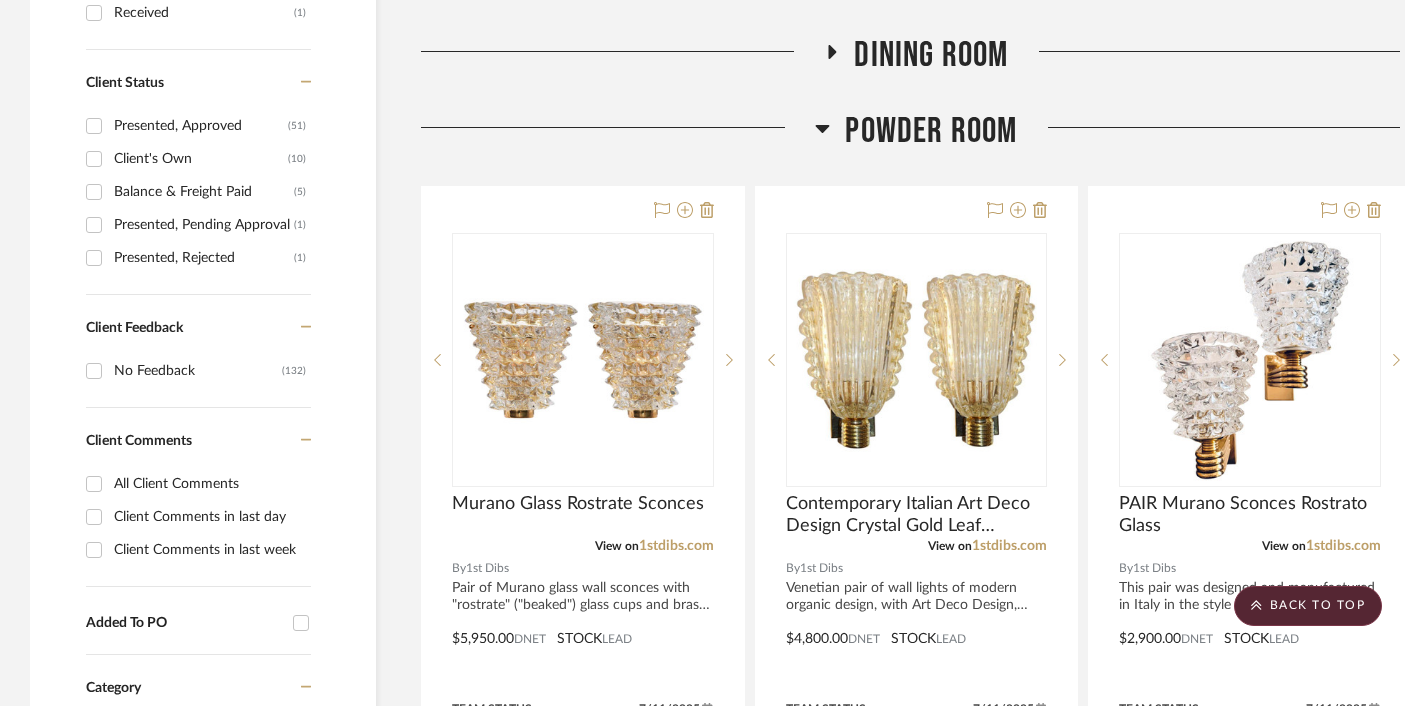 click on "Powder Room" 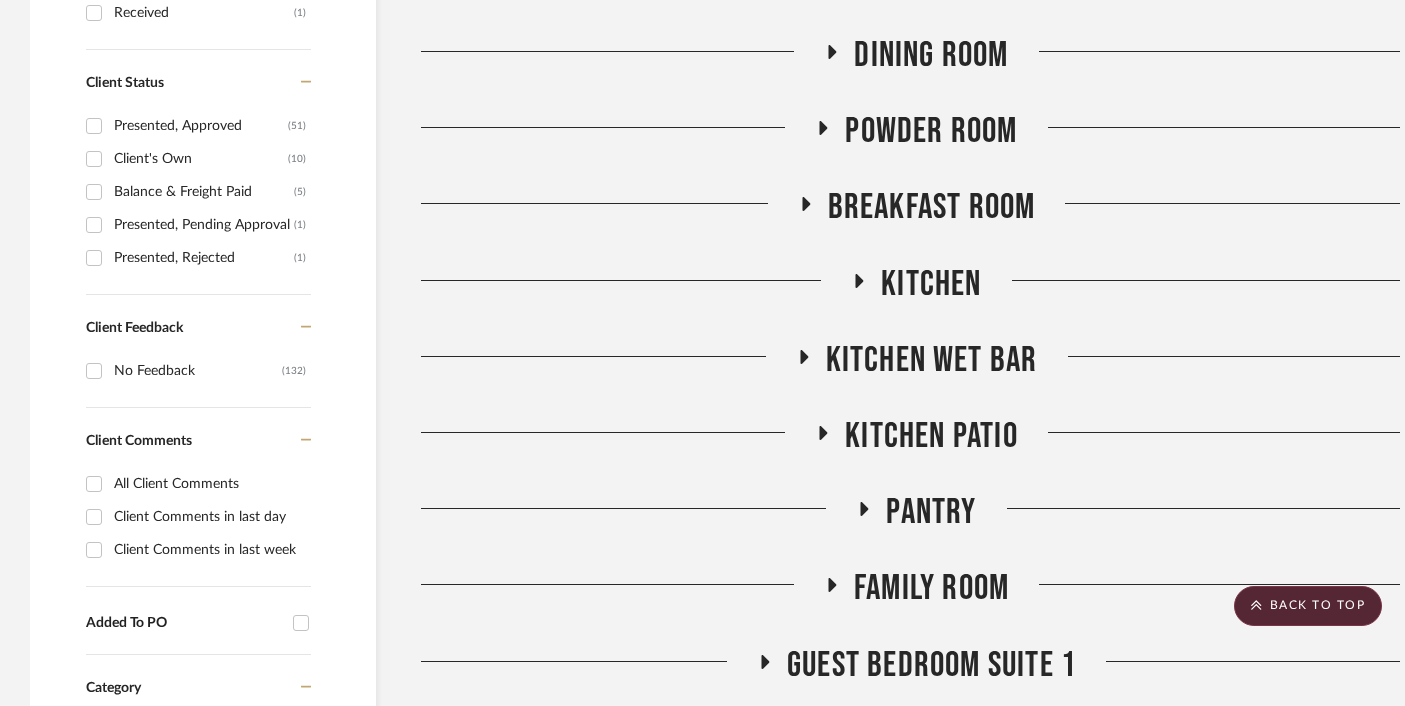 click on "Breakfast Room" 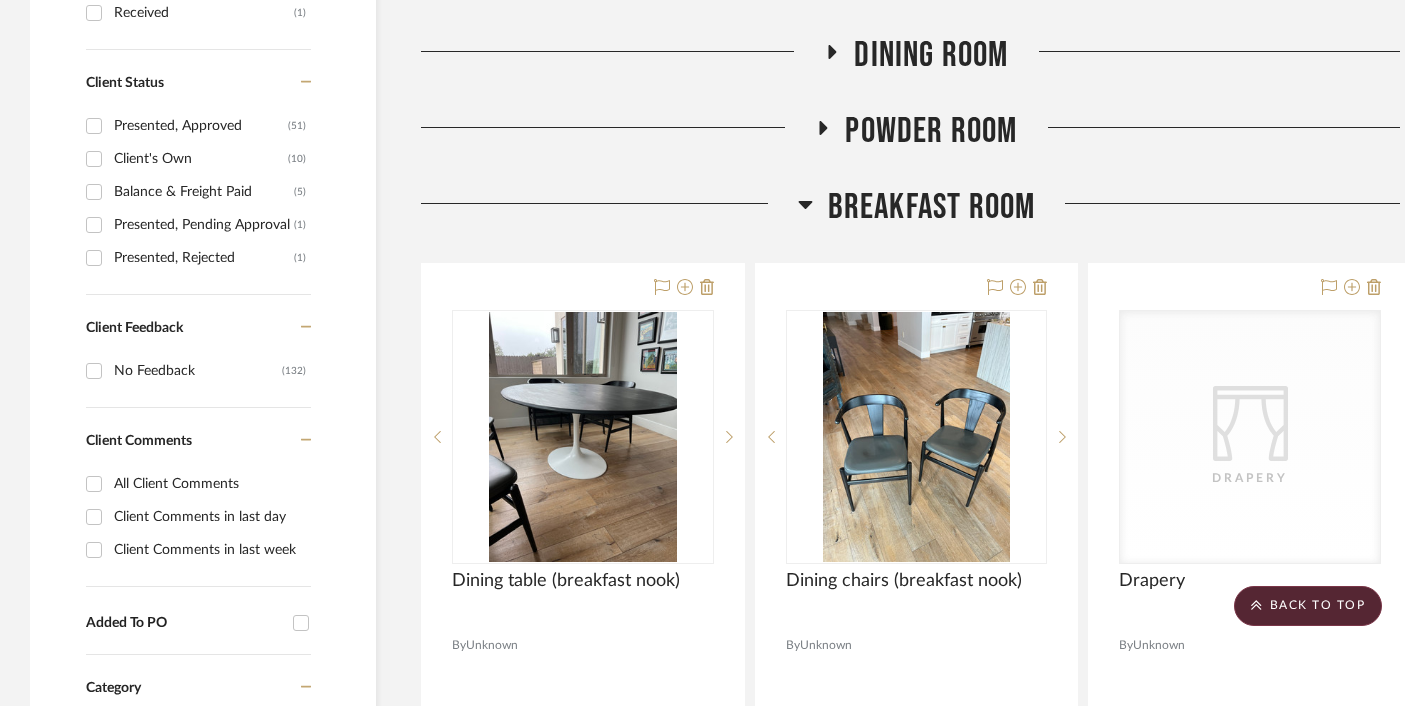 click on "Breakfast Room" 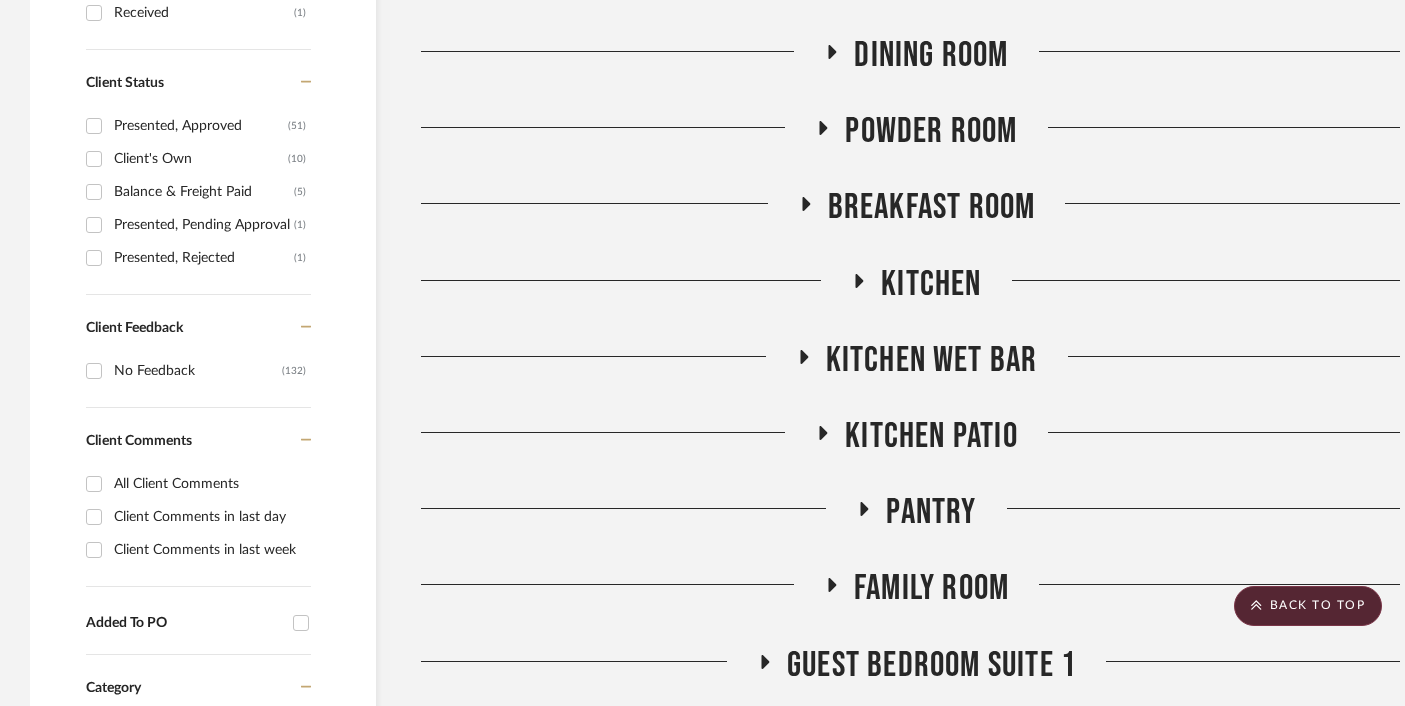 click on "Breakfast Room" 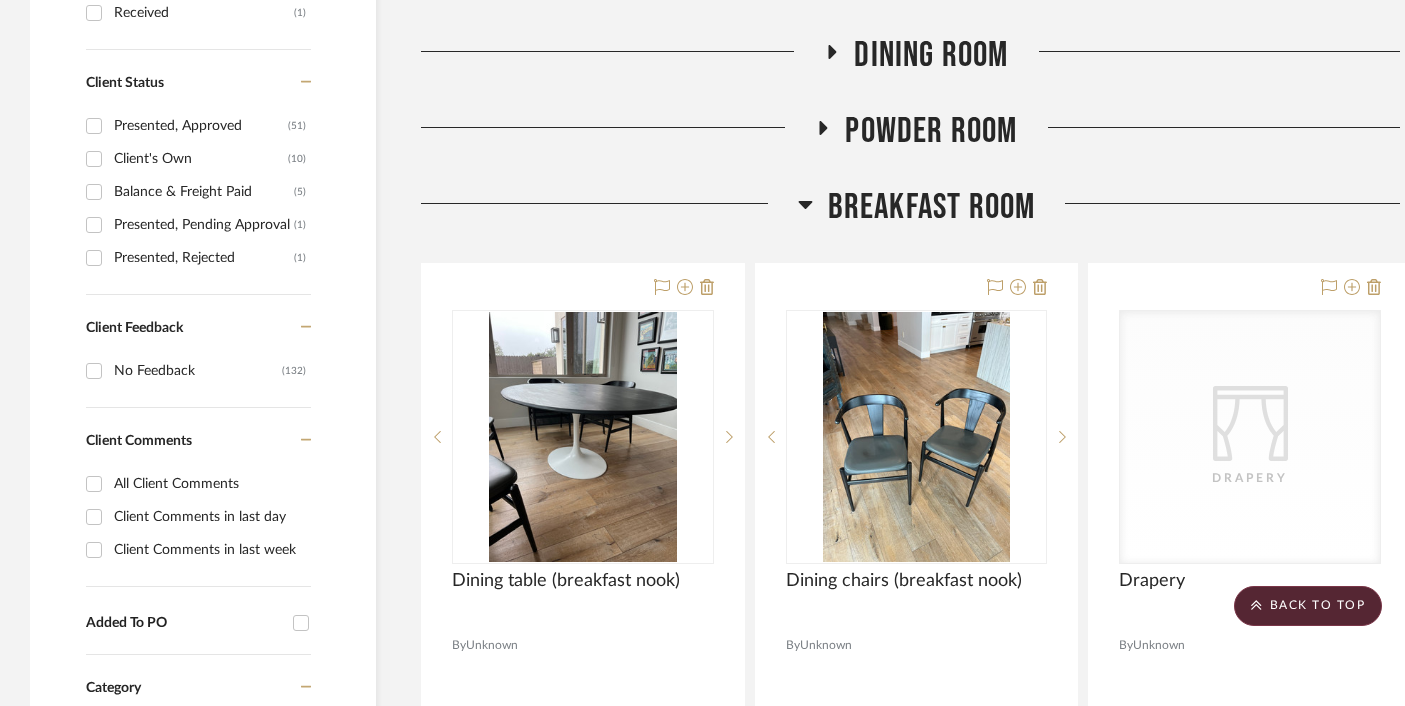 click on "Breakfast Room" 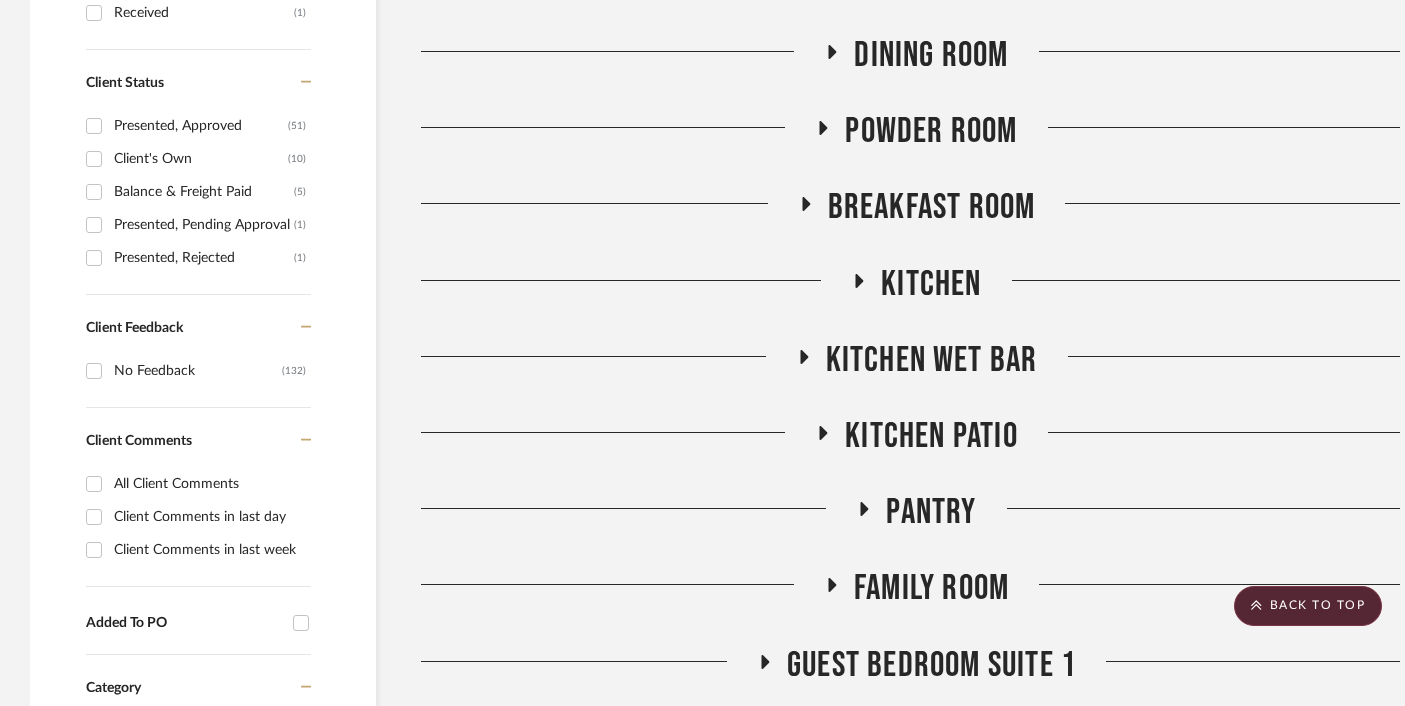 click on "Kitchen" 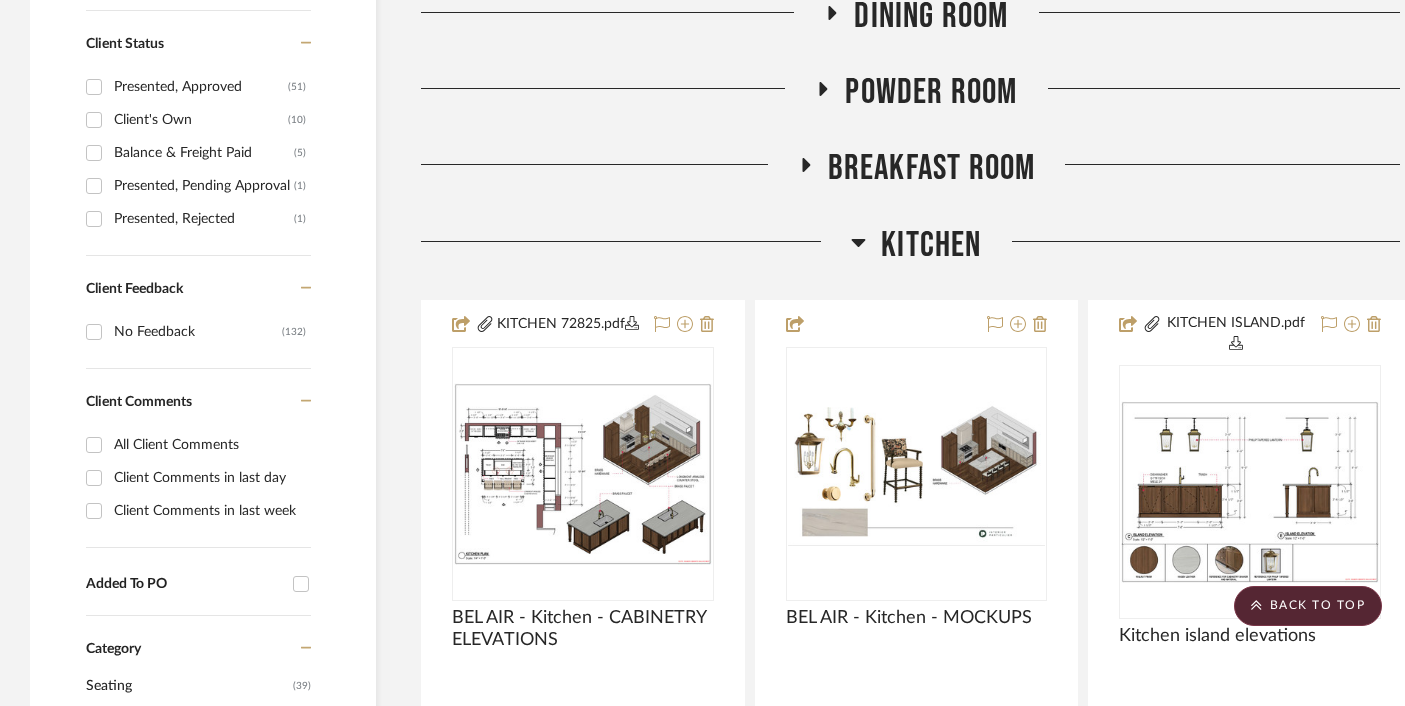 scroll, scrollTop: 1054, scrollLeft: 0, axis: vertical 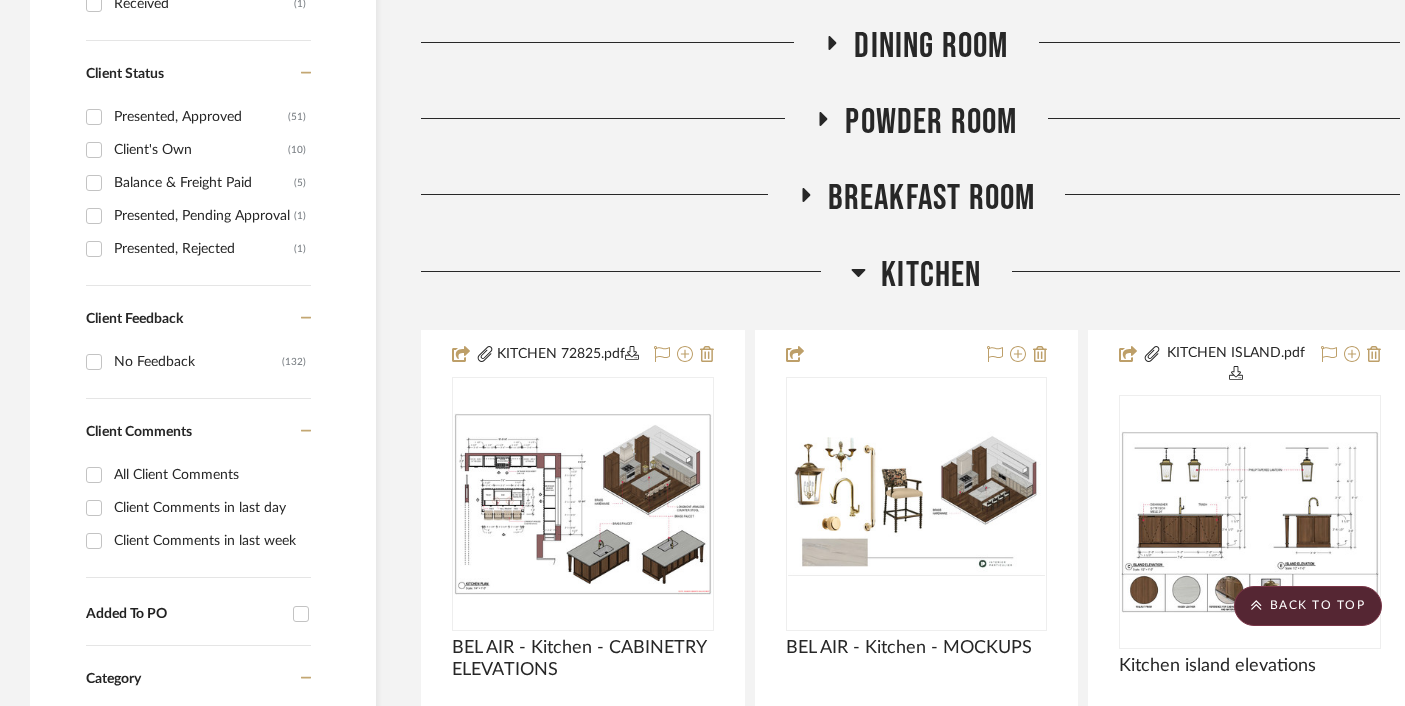 click on "Kitchen" 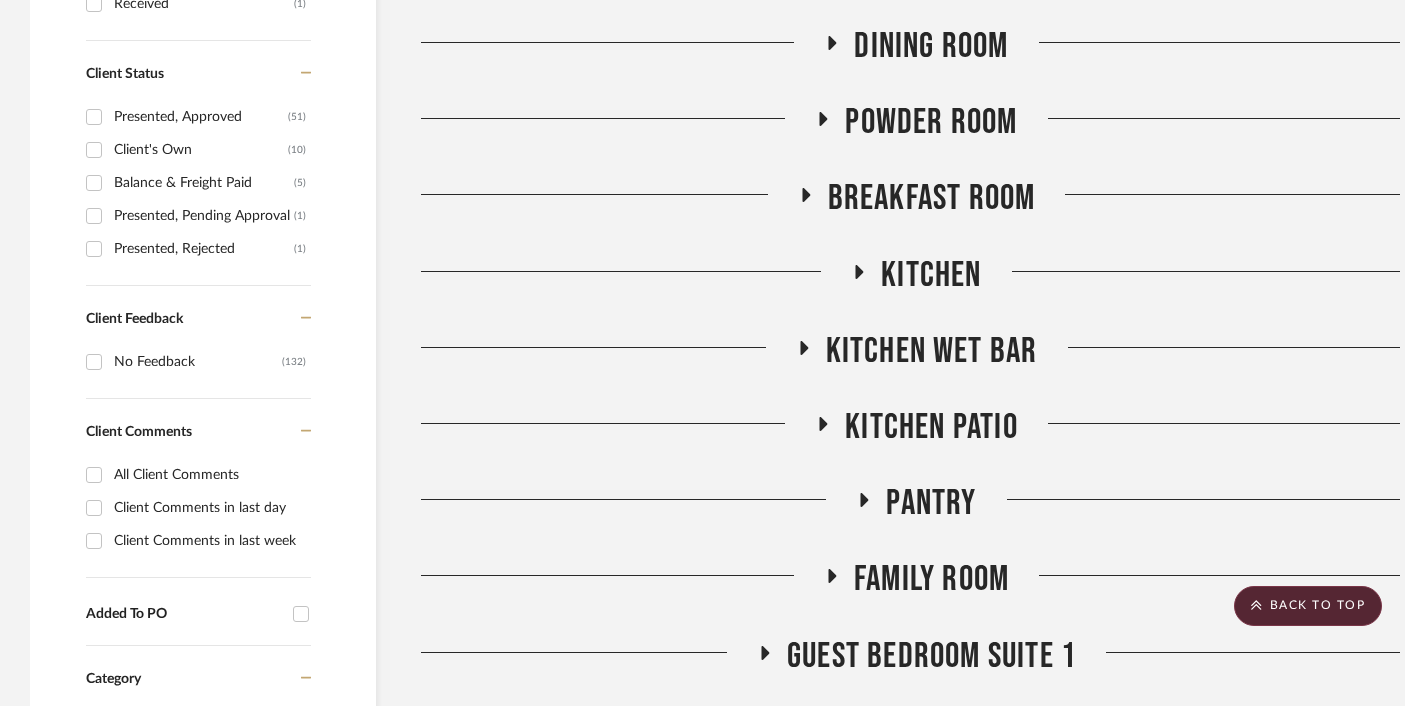 click on "Kitchen Wet Bar" 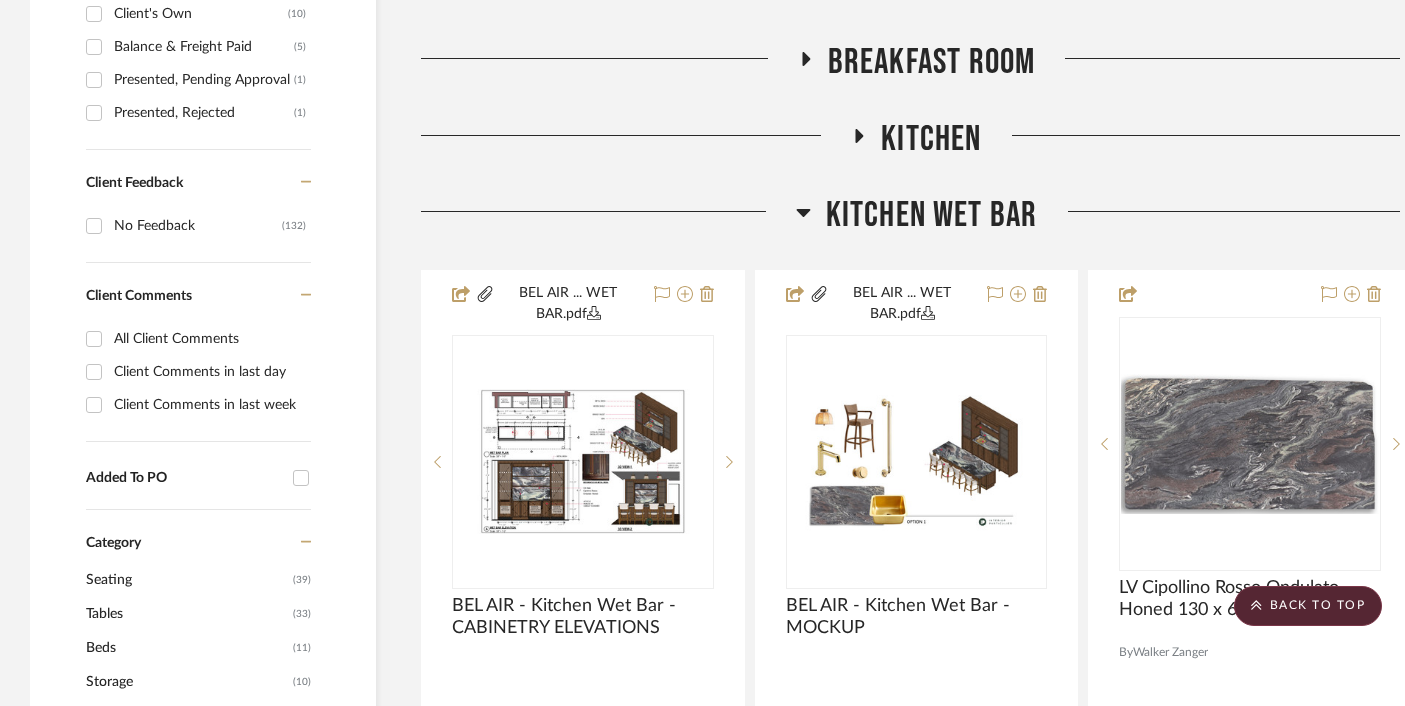 scroll, scrollTop: 1229, scrollLeft: 0, axis: vertical 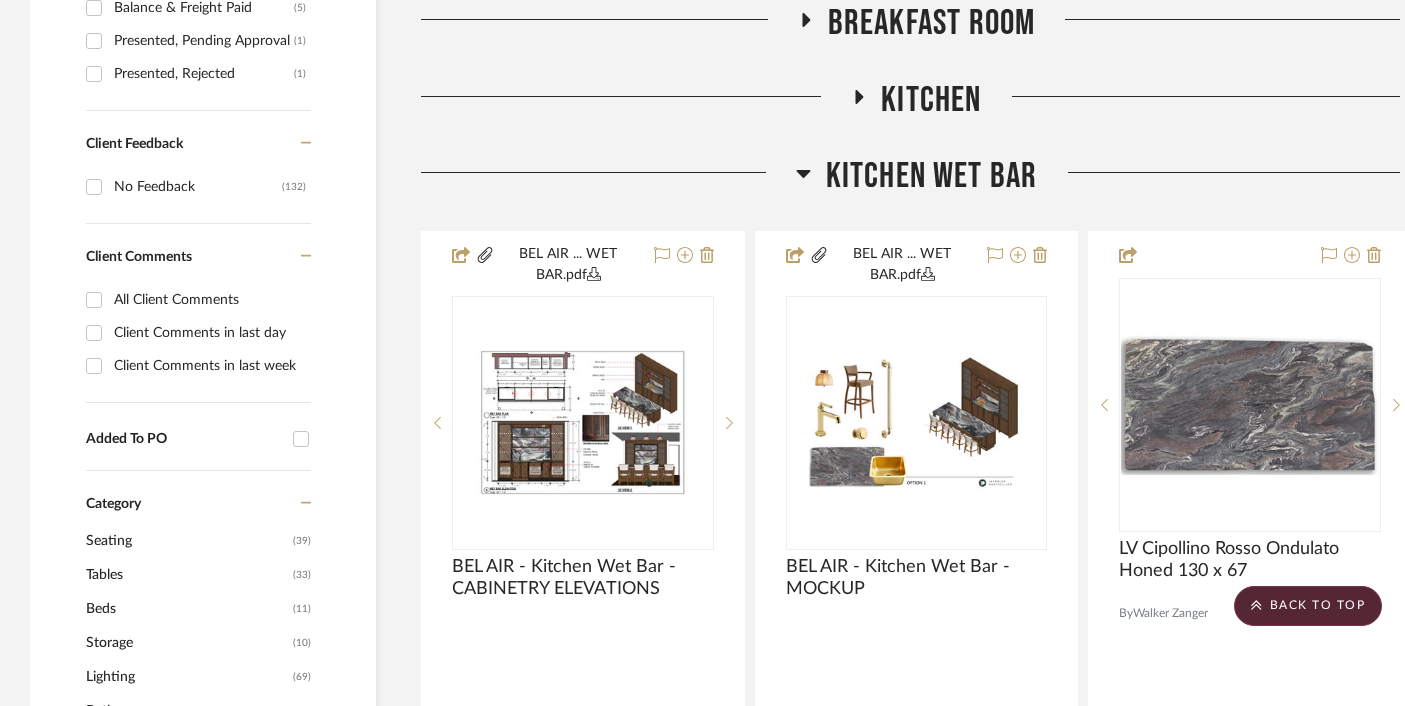 click on "Kitchen Wet Bar" 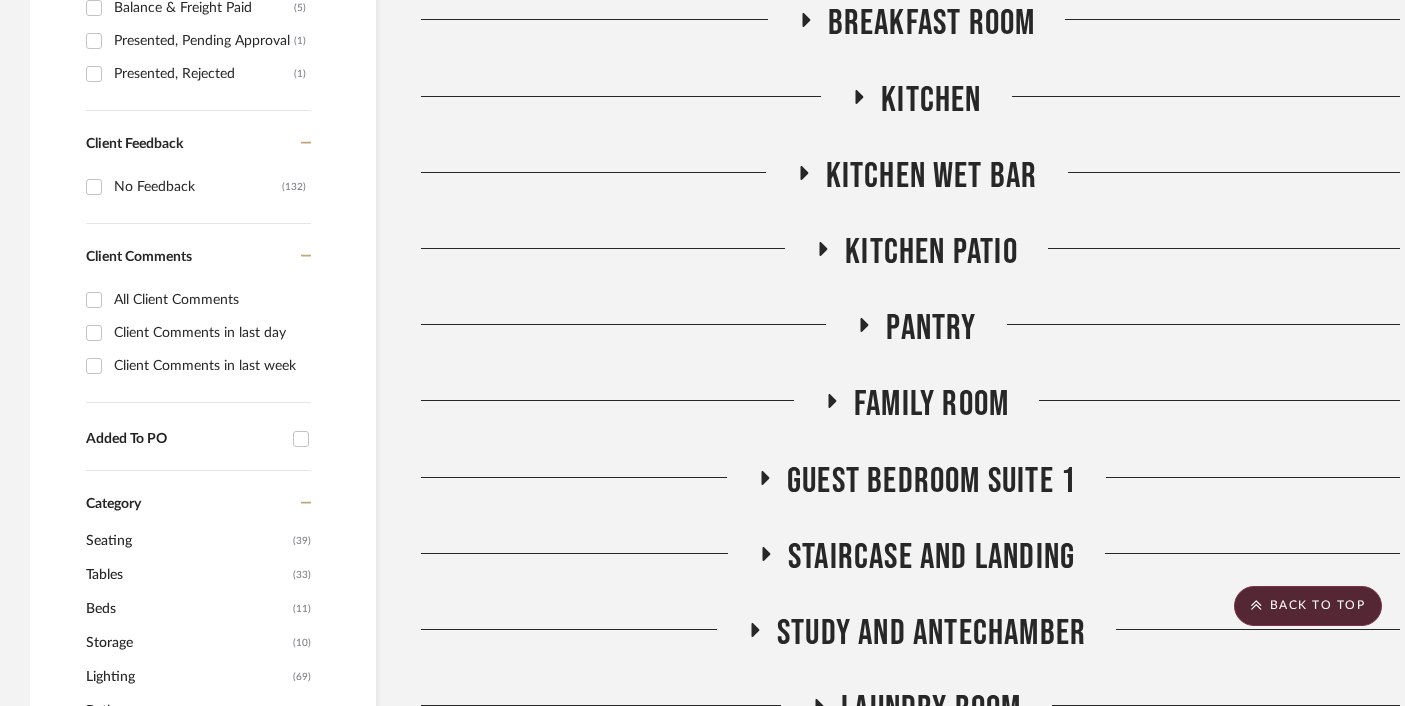 click on "Kitchen Patio" 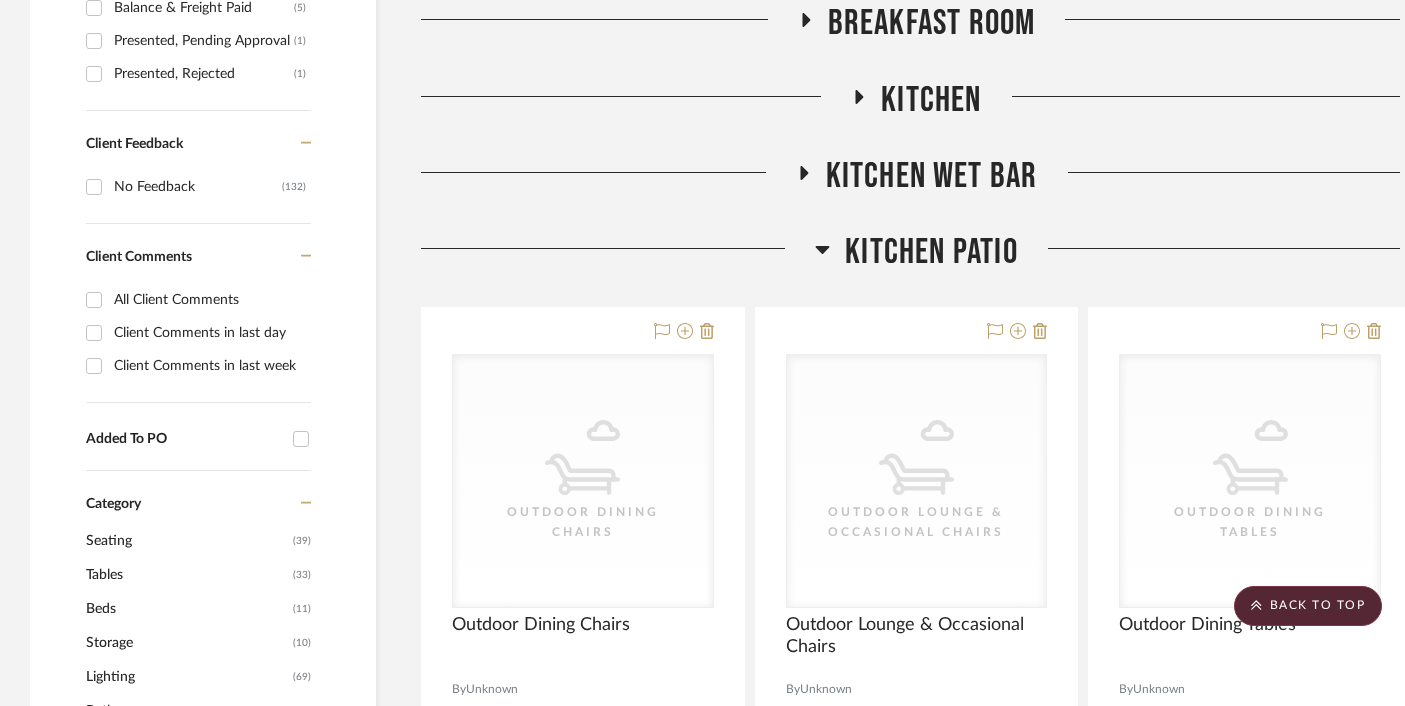 click on "Kitchen Patio" 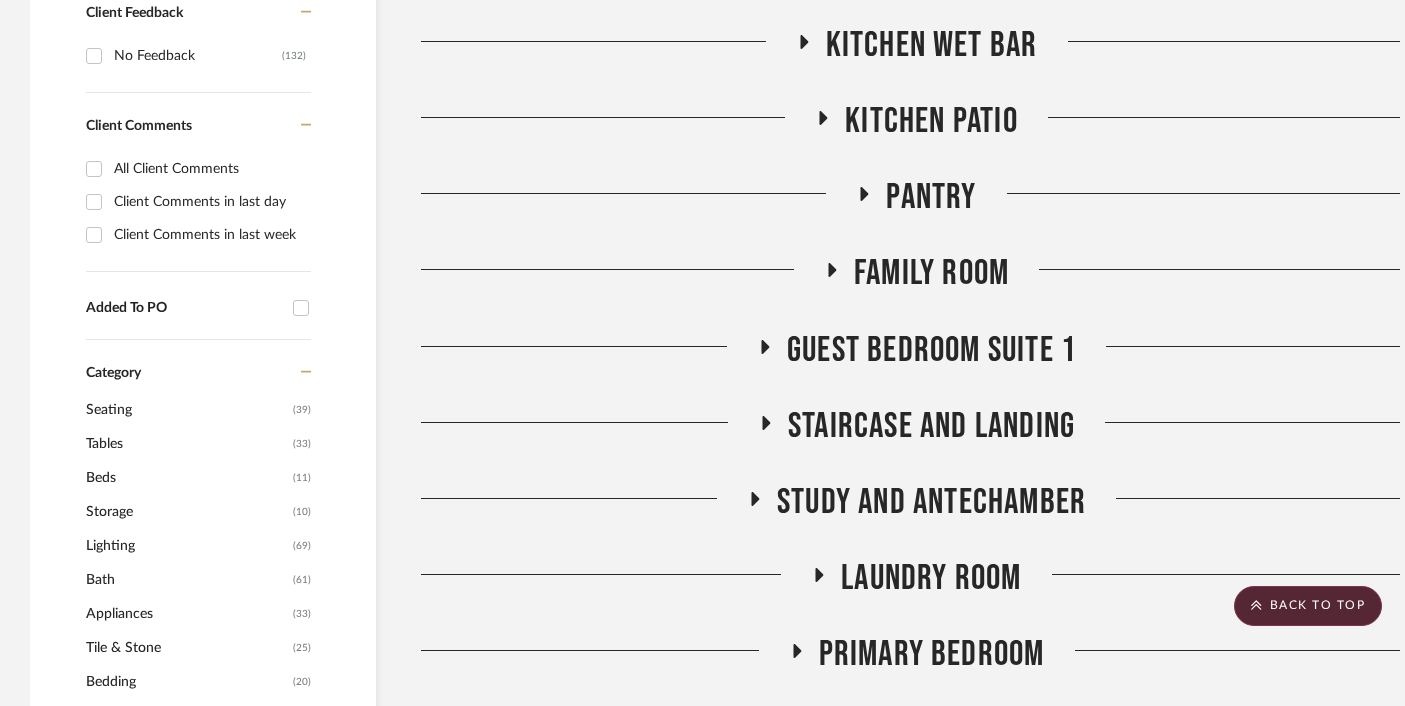 scroll, scrollTop: 1369, scrollLeft: 0, axis: vertical 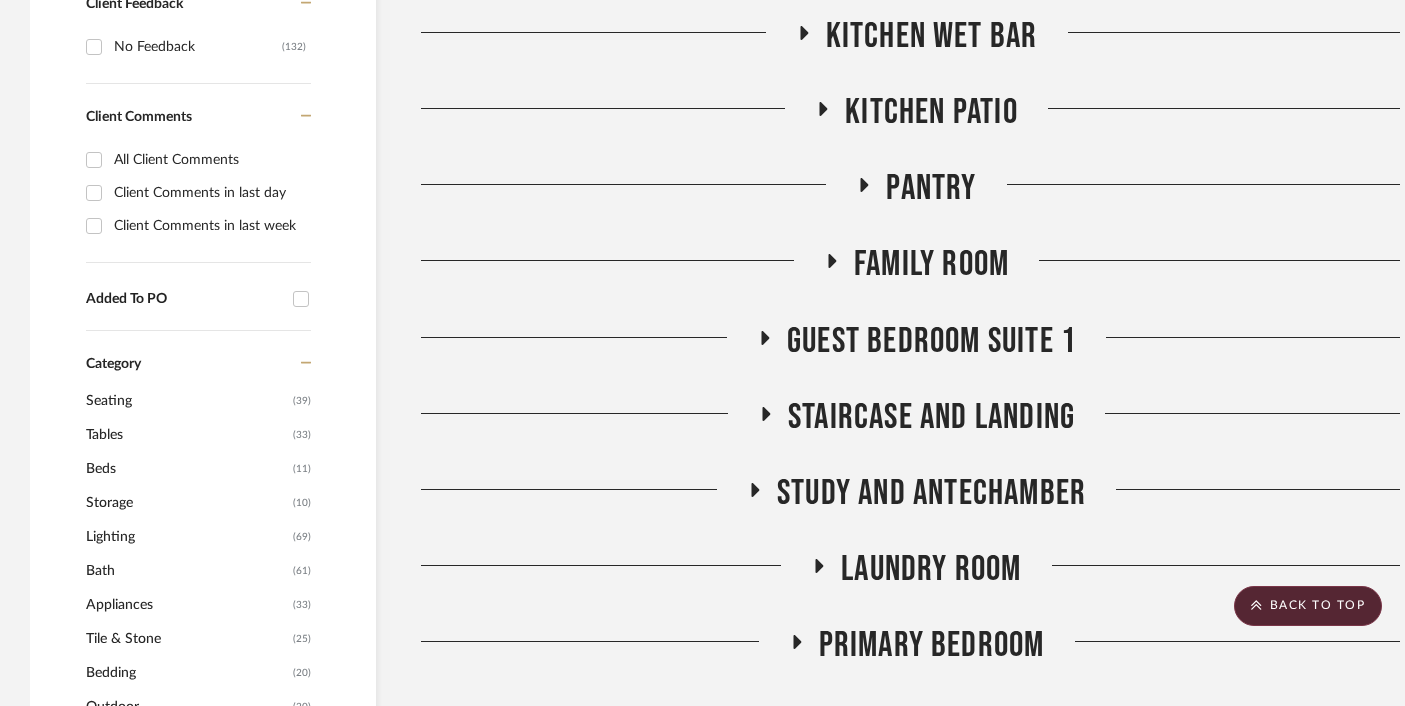 click on "Pantry" 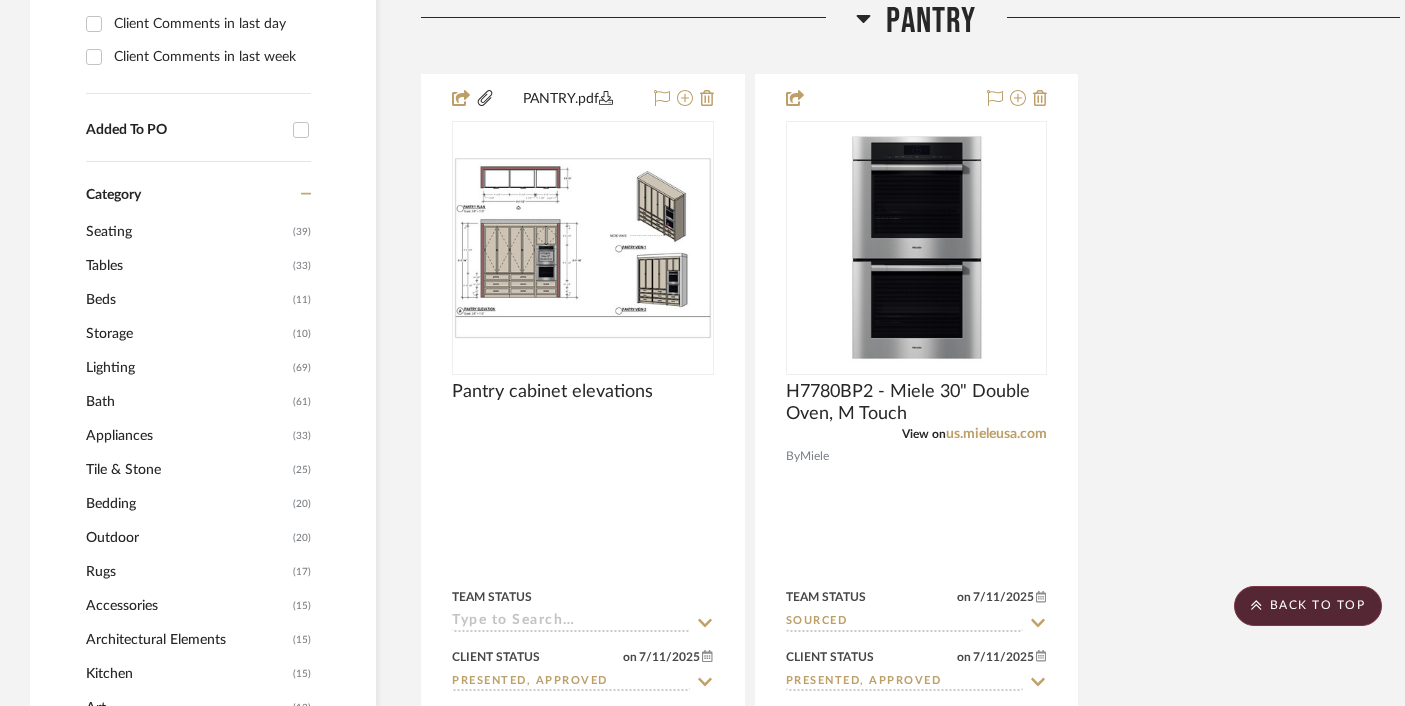scroll, scrollTop: 1552, scrollLeft: 0, axis: vertical 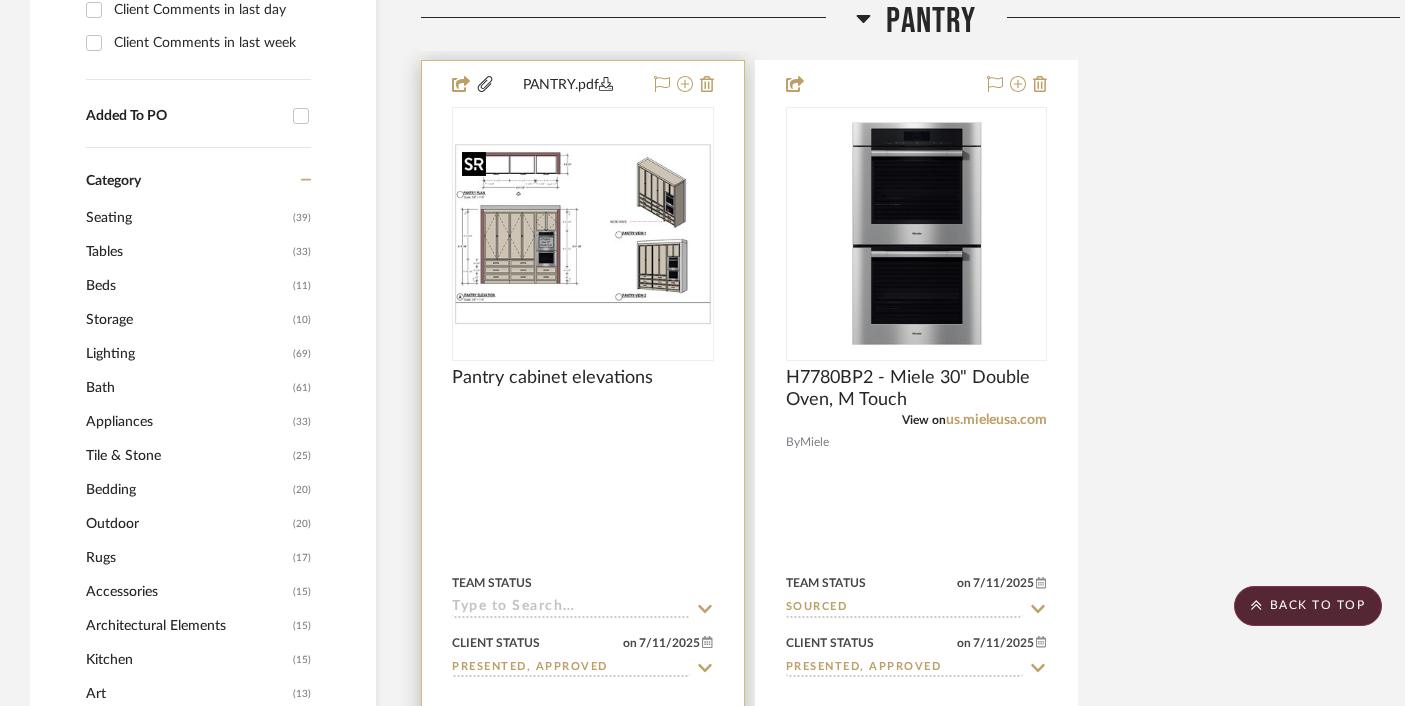 click at bounding box center (583, 234) 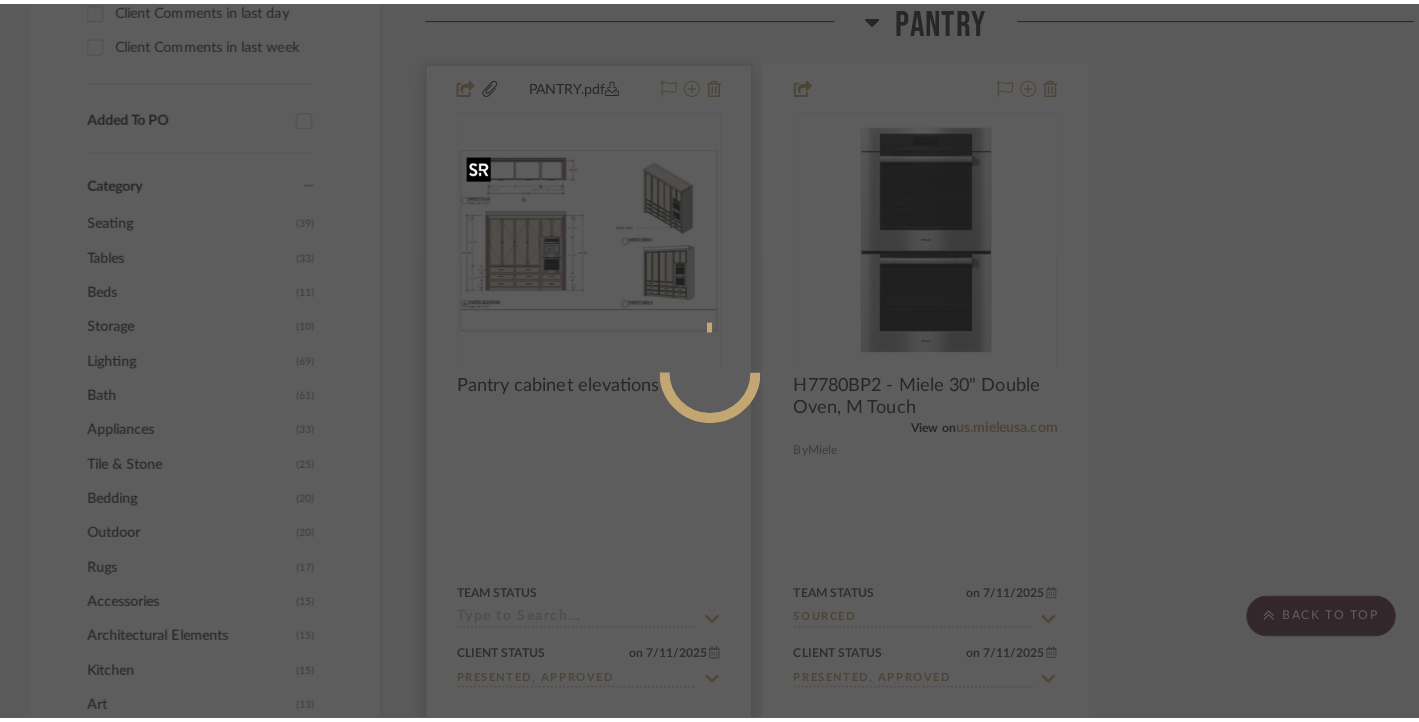 scroll, scrollTop: 0, scrollLeft: 0, axis: both 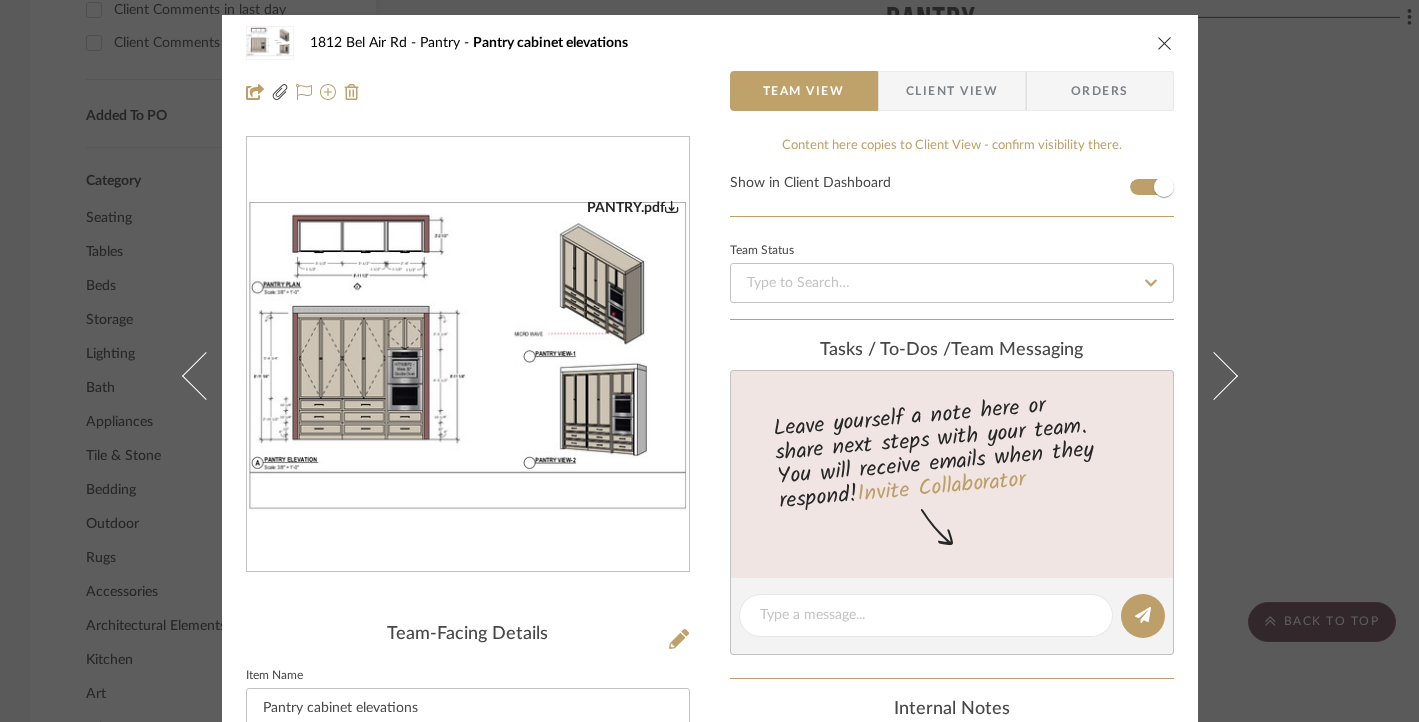 click at bounding box center [468, 355] 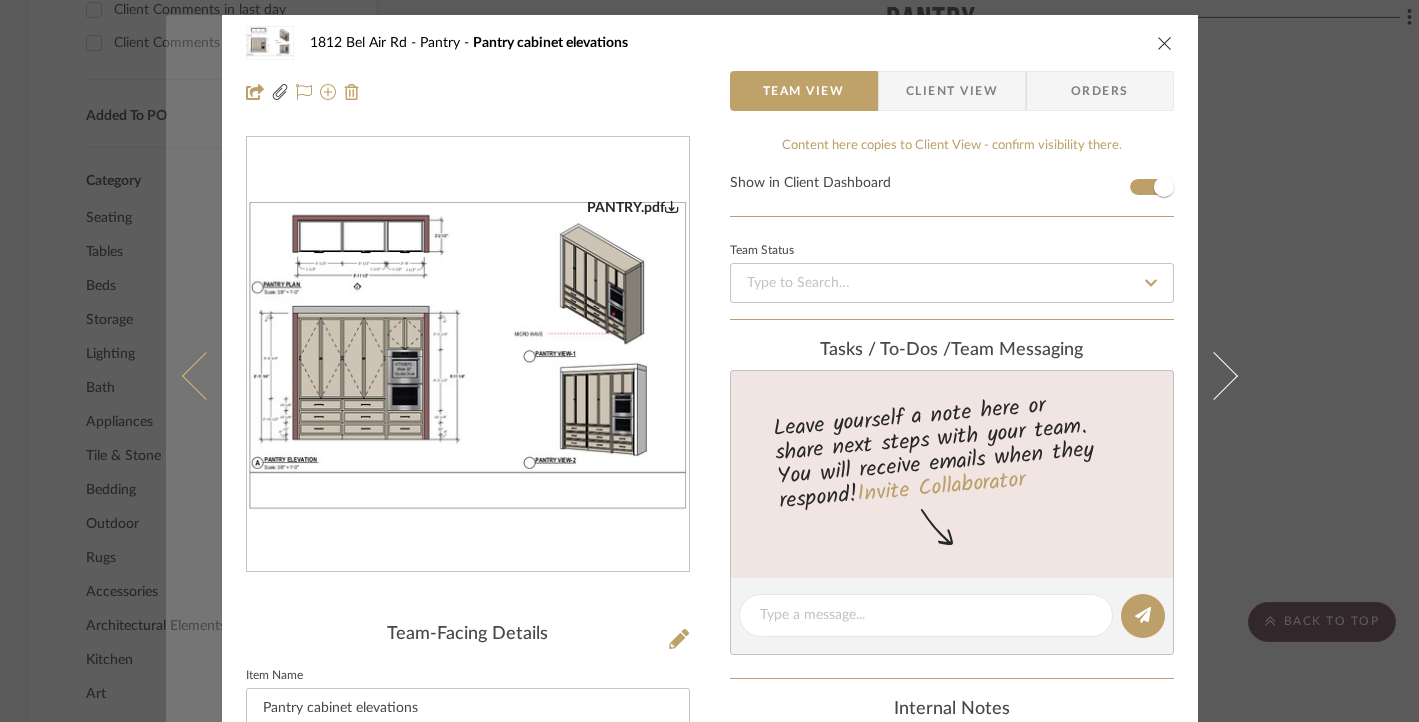 click at bounding box center [194, 376] 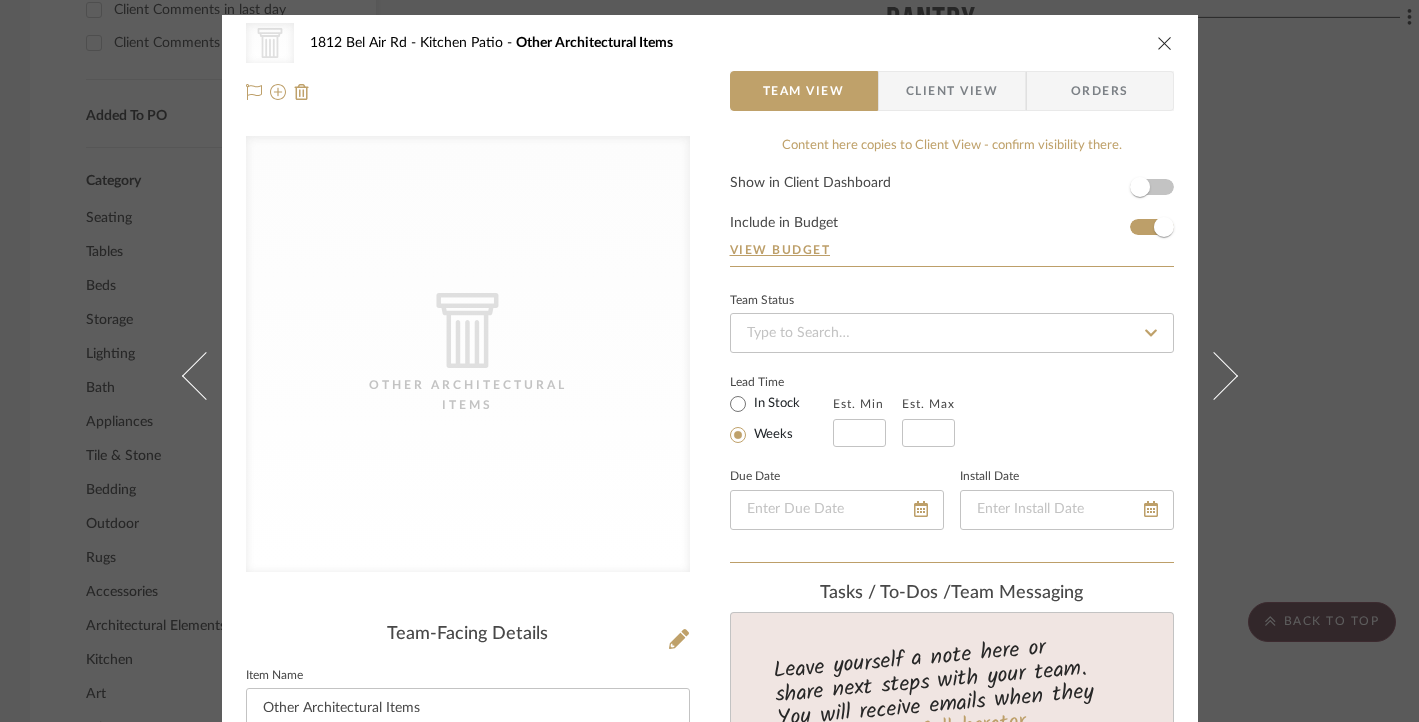 click on "CategoryIconArchitectural Created with Sketch. Other Architectural Items [ADDRESS] Kitchen Patio Other Architectural Items Team View Client View Orders CategoryIconArchitectural Created with Sketch. Other Architectural Items Team-Facing Details Item Name Other Architectural Items Brand Internal Description Dimensions Product Specifications Item Costs View Budget Markup % 16% Unit Cost $775.86 Cost Type DNET Client Unit Price $900.00 Quantity 1 Unit Type Each Subtotal $900.00 Tax % 10% Total Tax $90.00 Shipping Cost $45.00 Ship. Markup % 0% Taxable Total Shipping $45.00 Total Client Price $1,035.00 Your Cost $898.45 Your Margin $124.14 Content here copies to Client View - confirm visibility there. Show in Client Dashboard Include in Budget Team Status" at bounding box center [709, 361] 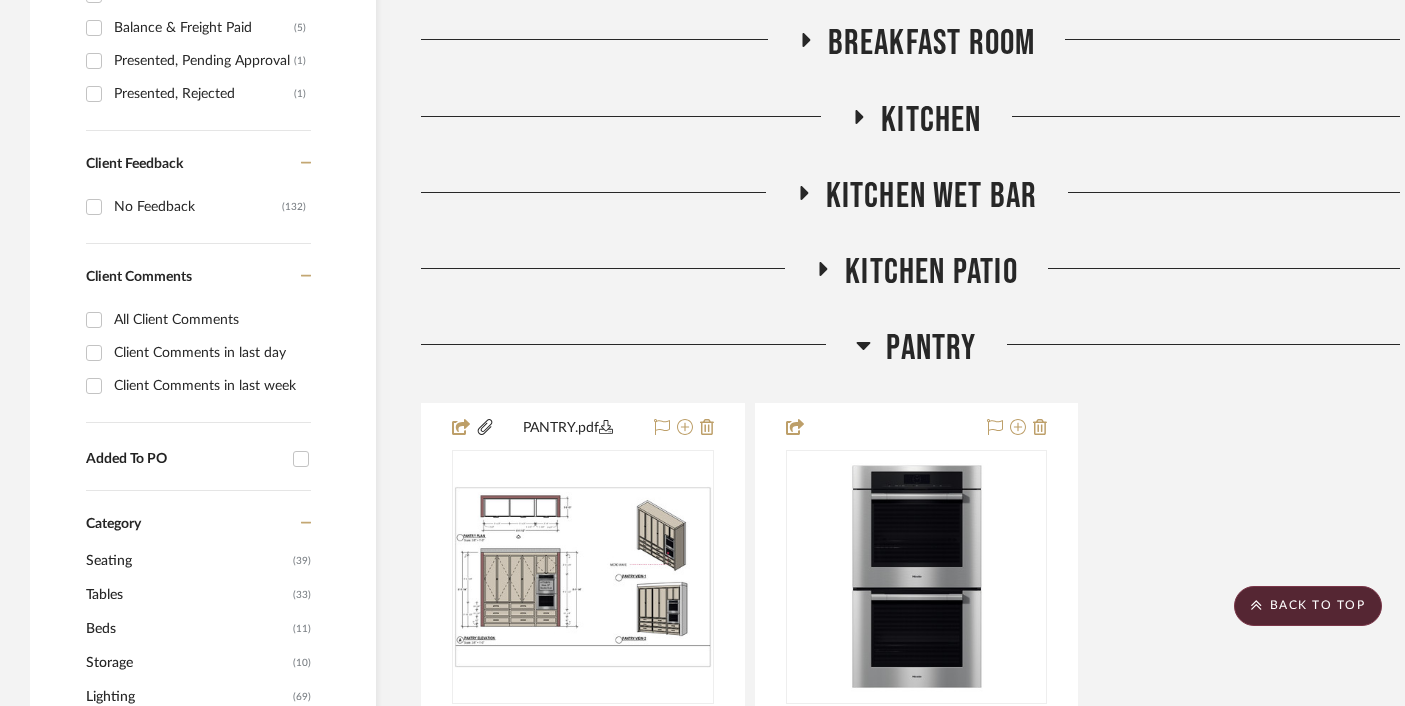 click on "Pantry" 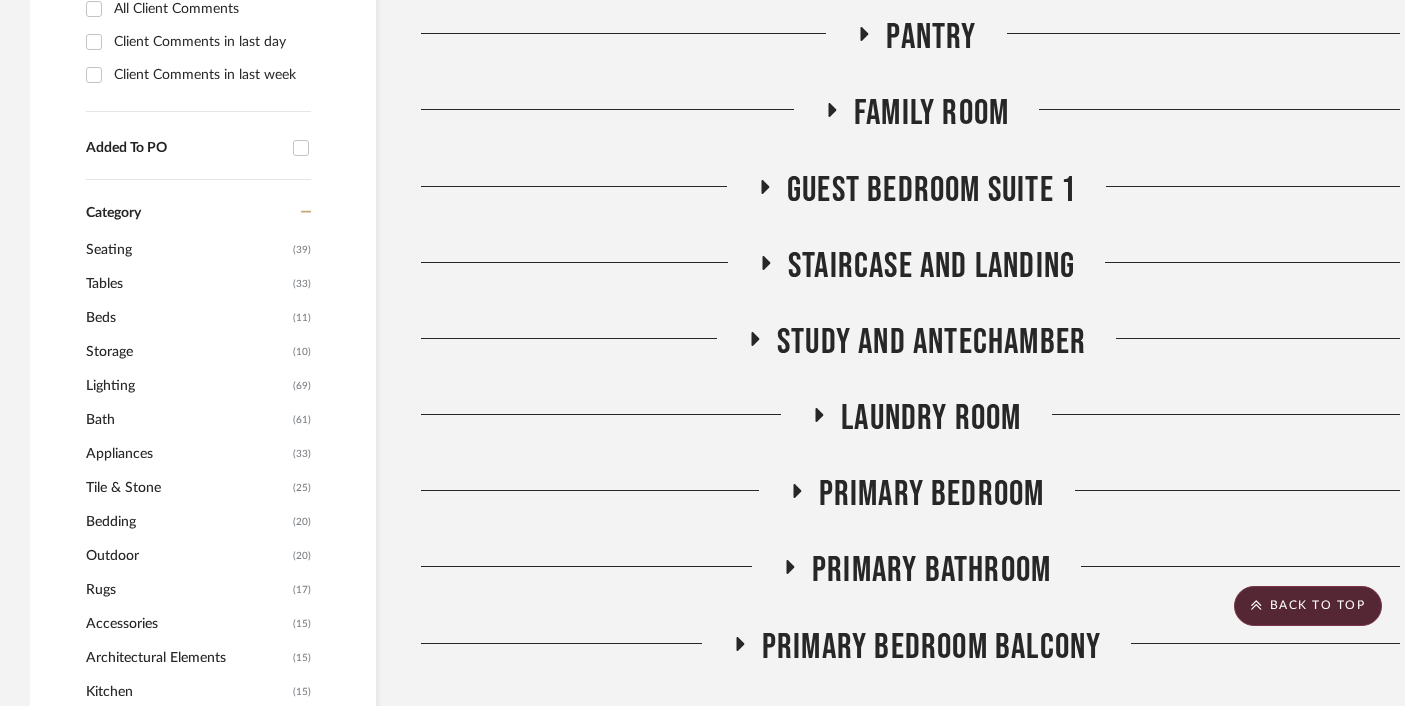 scroll, scrollTop: 1539, scrollLeft: 0, axis: vertical 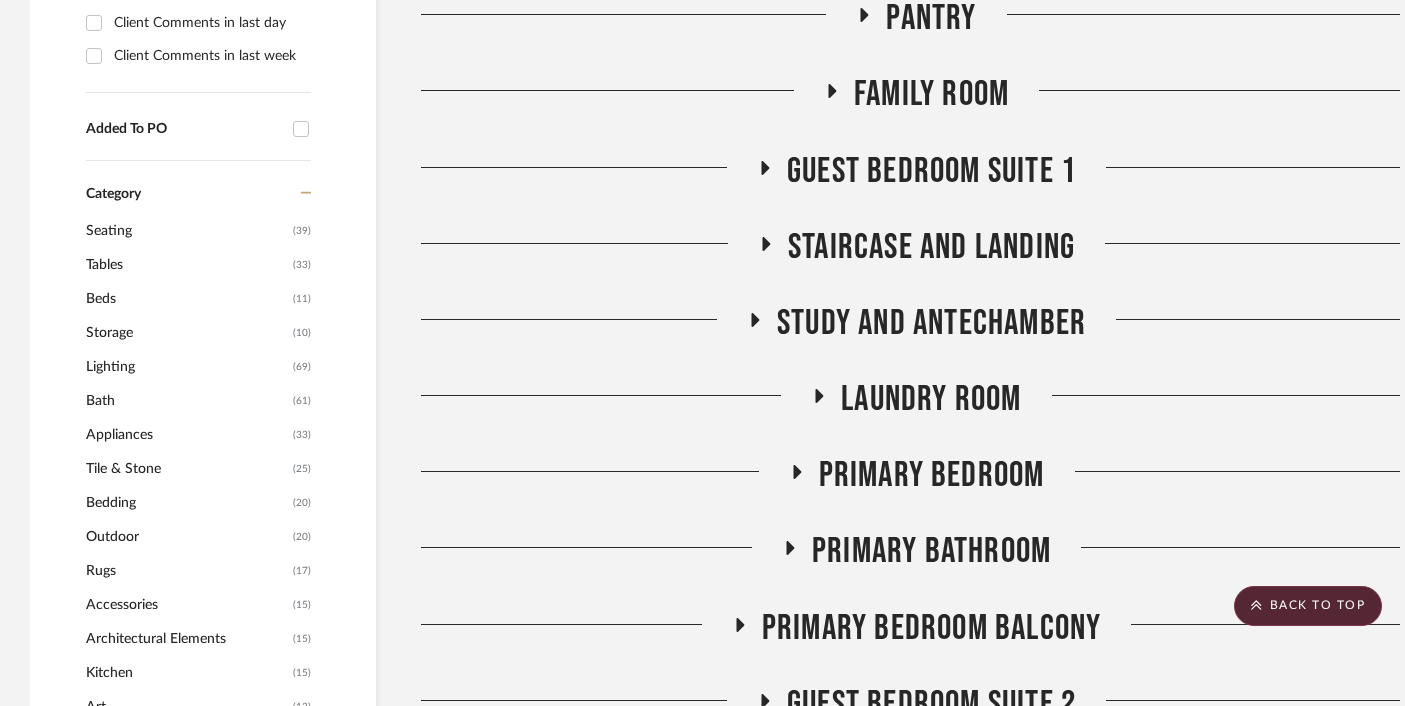 click on "Family Room" 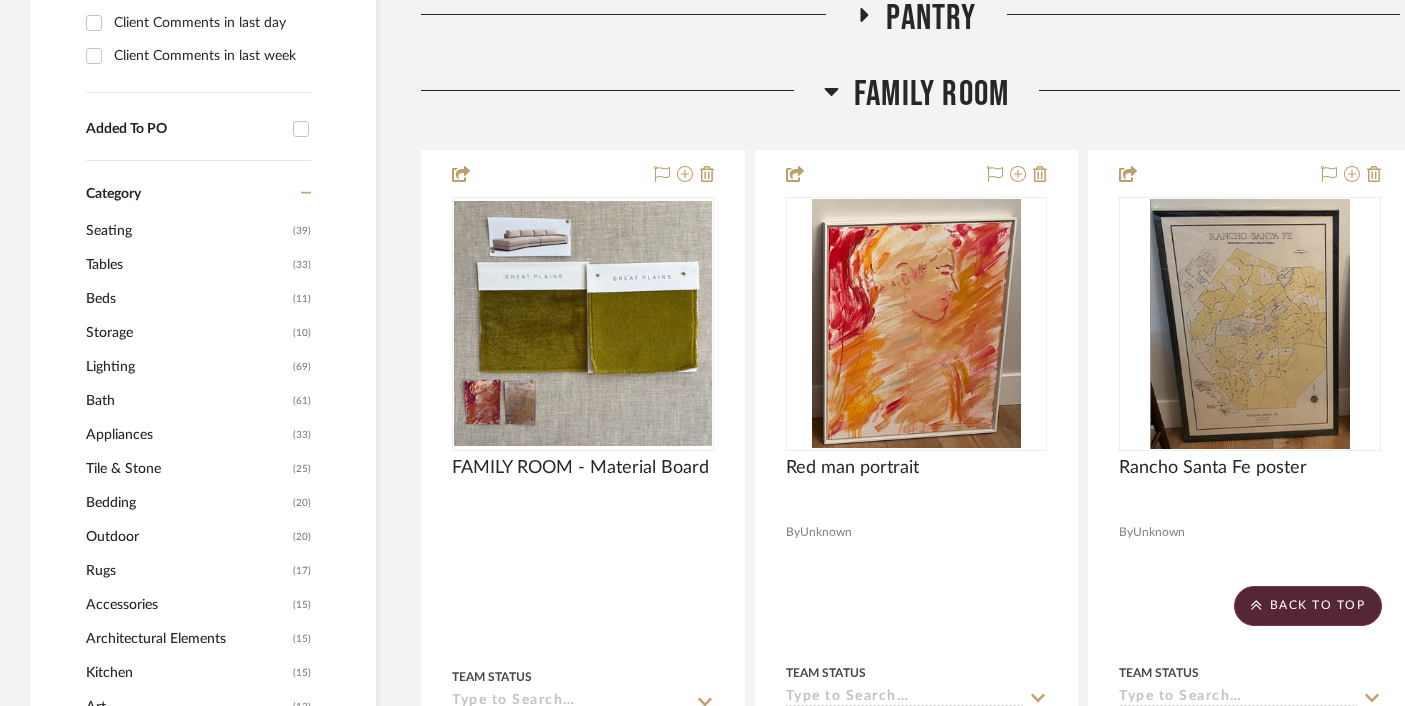click on "Family Room" 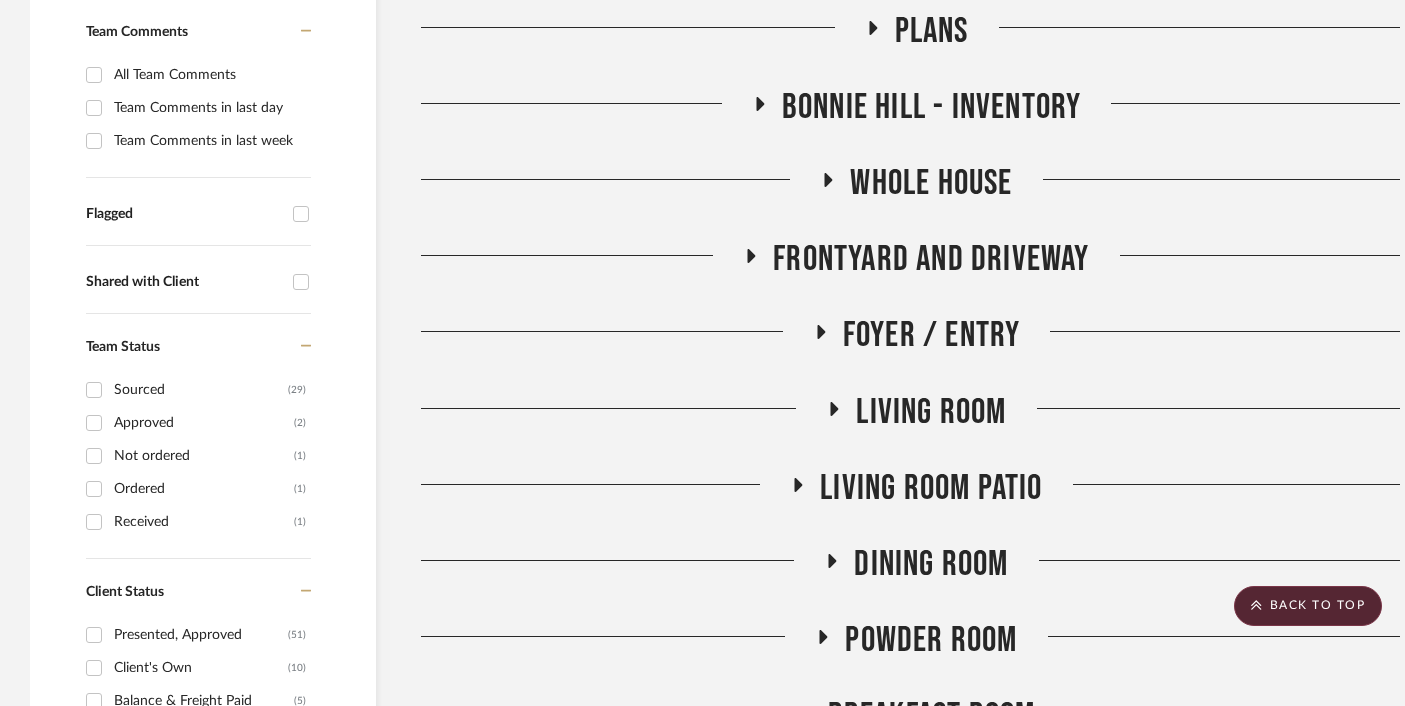 scroll, scrollTop: 0, scrollLeft: 0, axis: both 